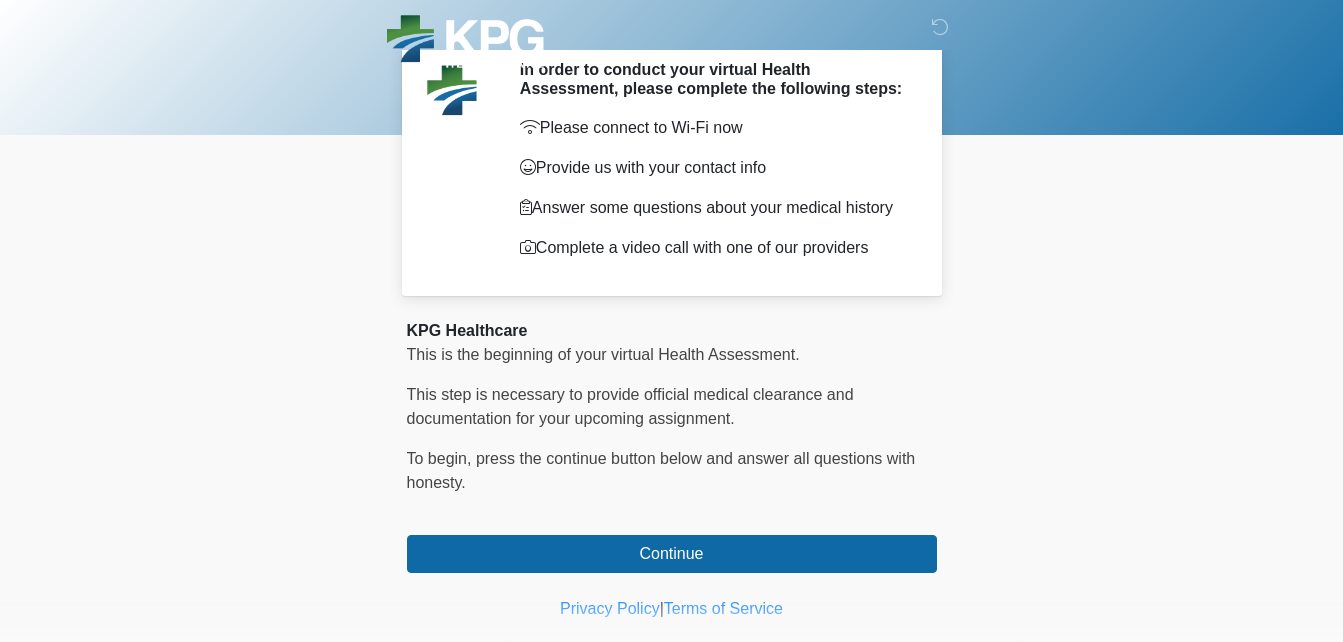 scroll, scrollTop: 100, scrollLeft: 0, axis: vertical 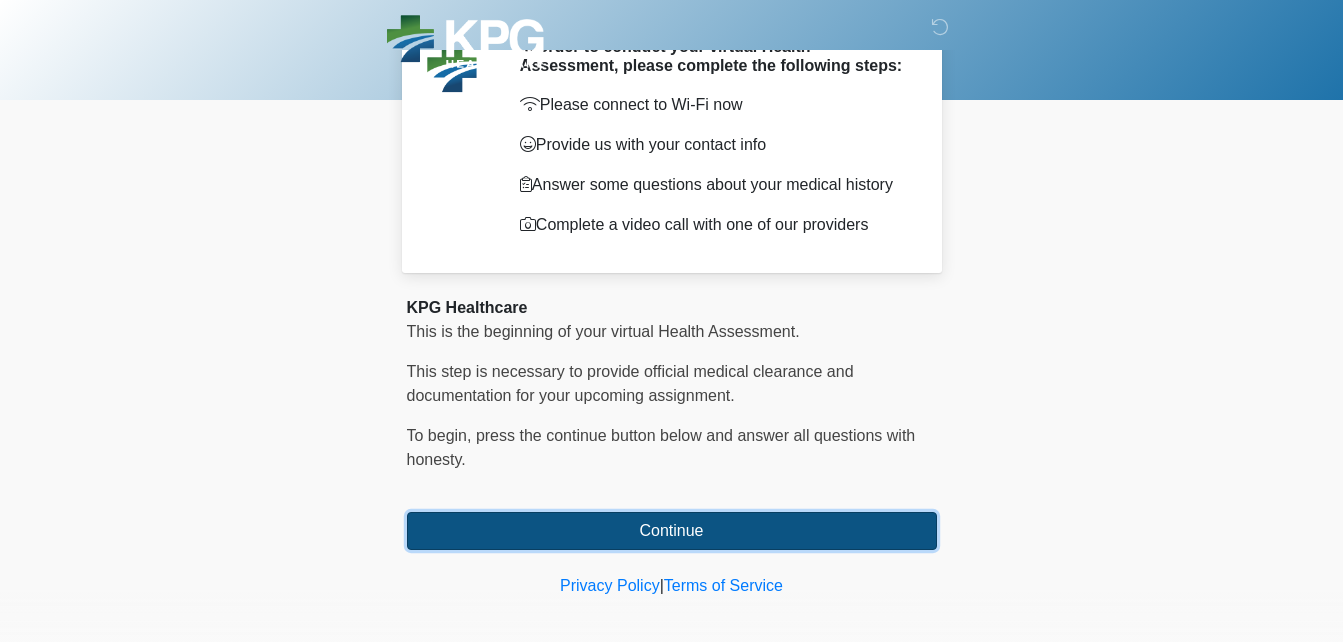 click on "Continue" at bounding box center [672, 531] 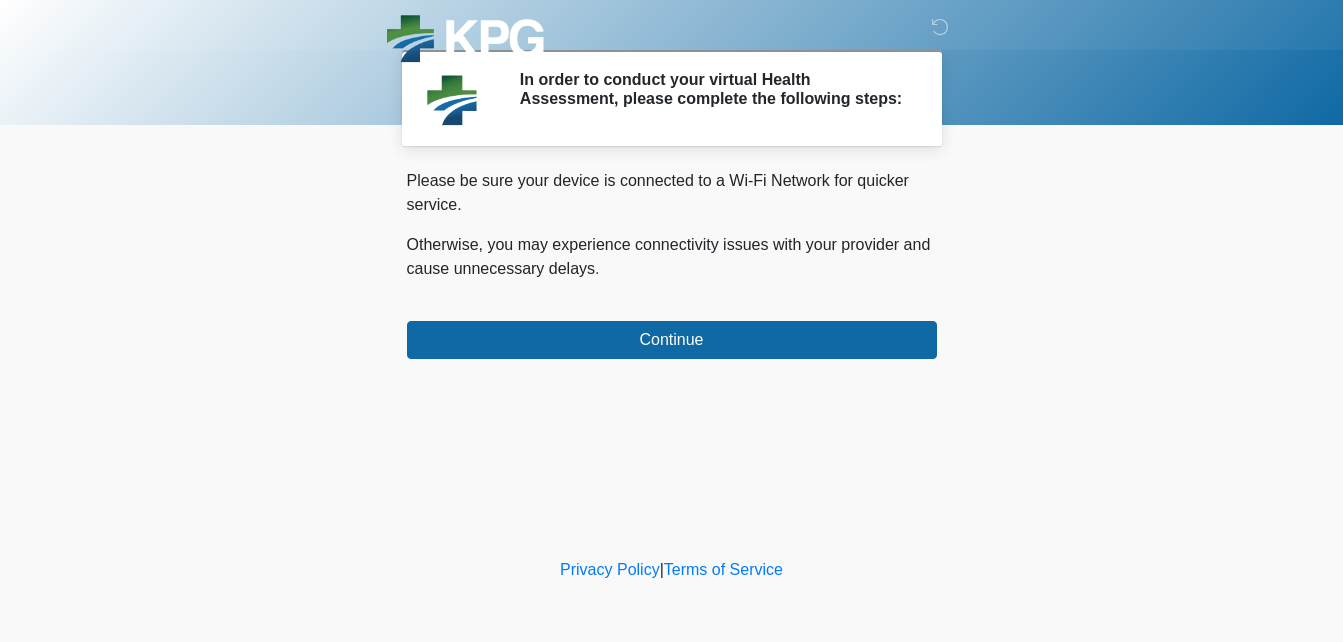 scroll, scrollTop: 0, scrollLeft: 0, axis: both 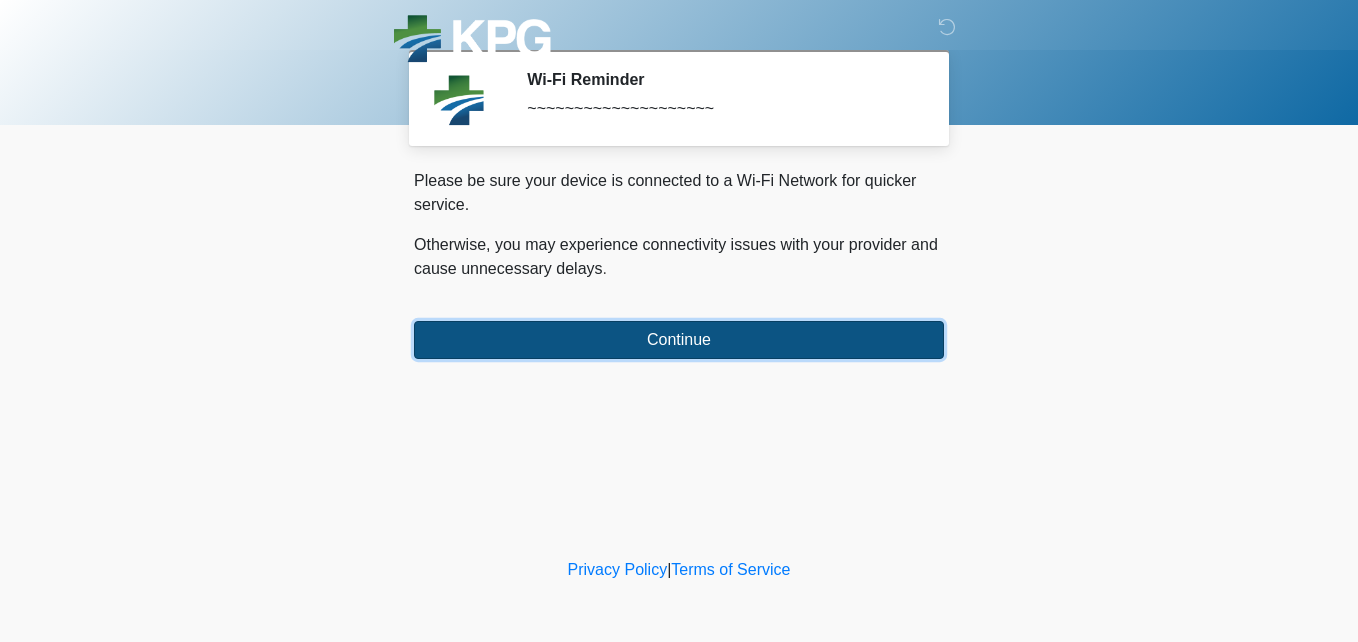 click on "Continue" at bounding box center [679, 340] 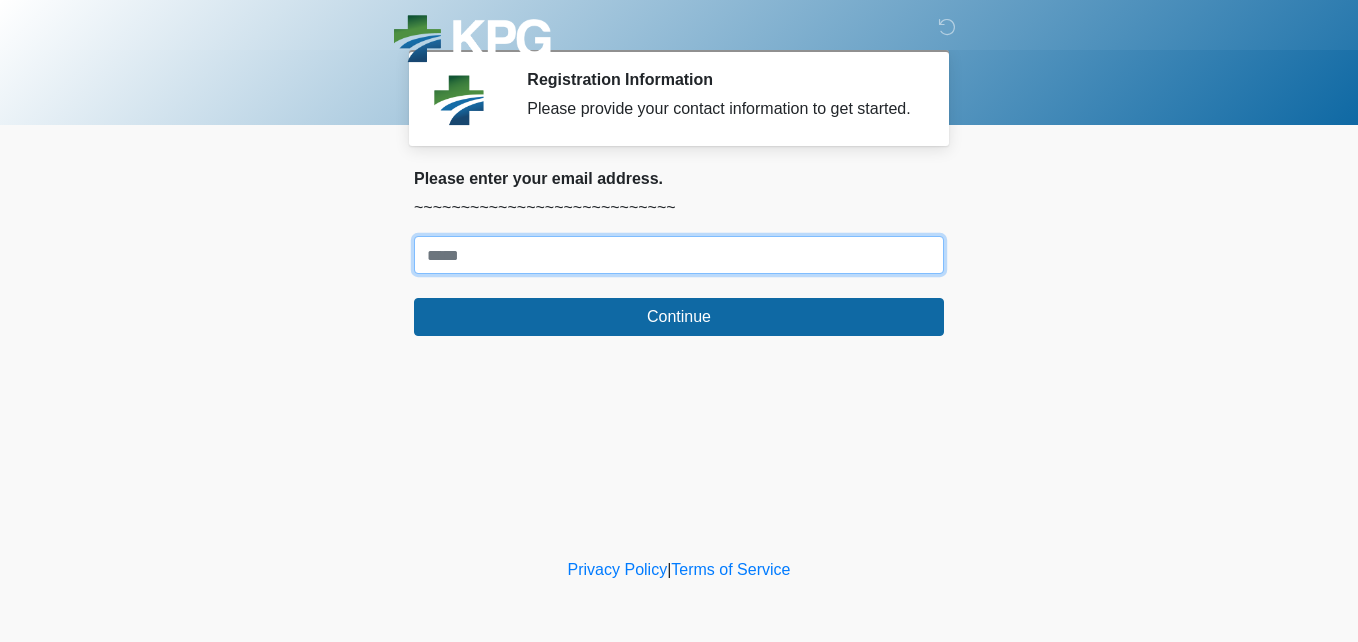 click on "Where should we email your response?" at bounding box center (679, 255) 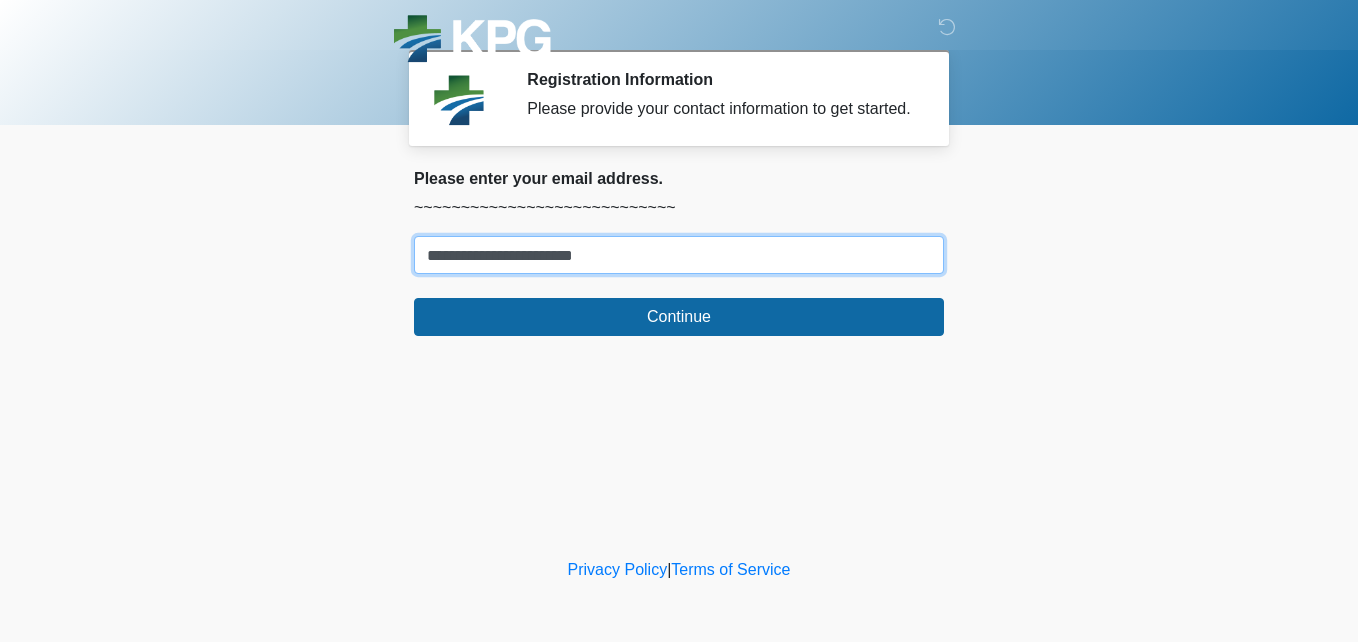 type on "**********" 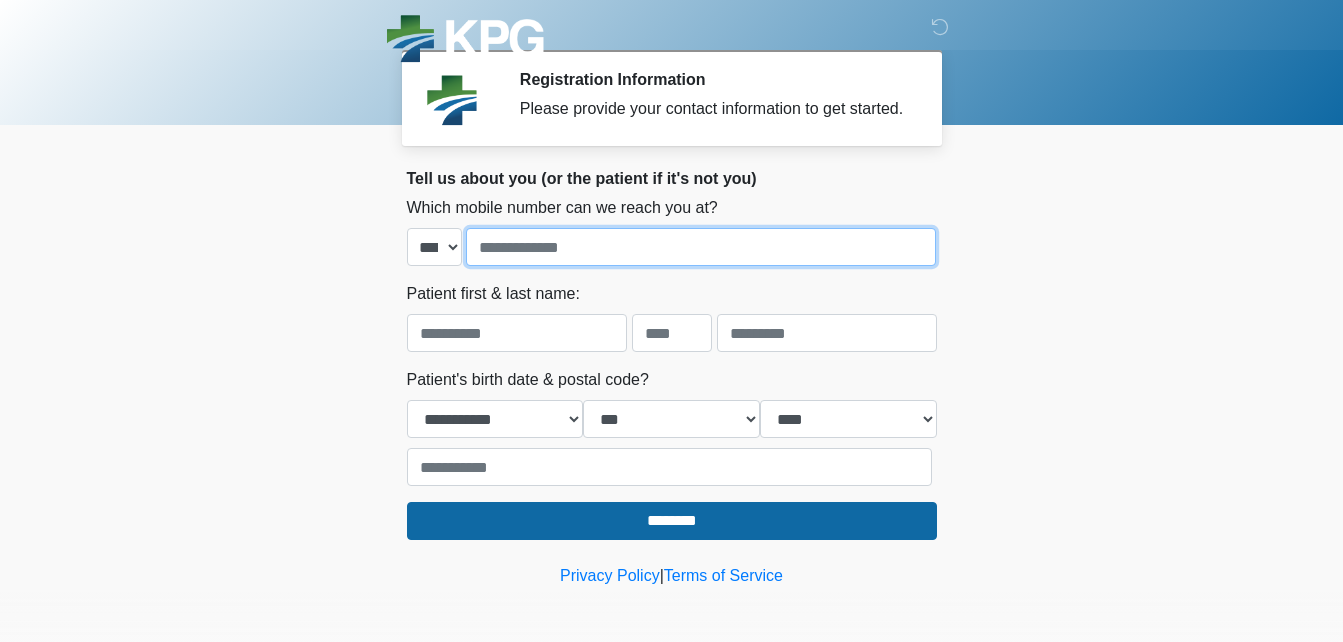 click at bounding box center [701, 247] 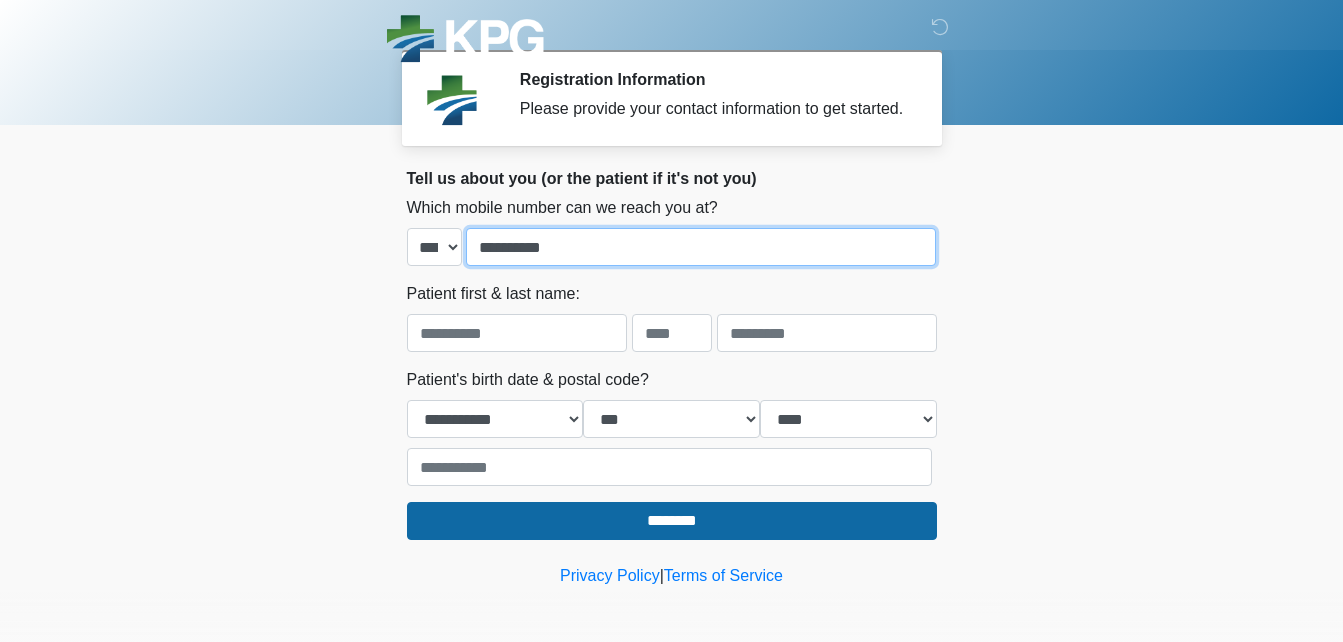 type on "**********" 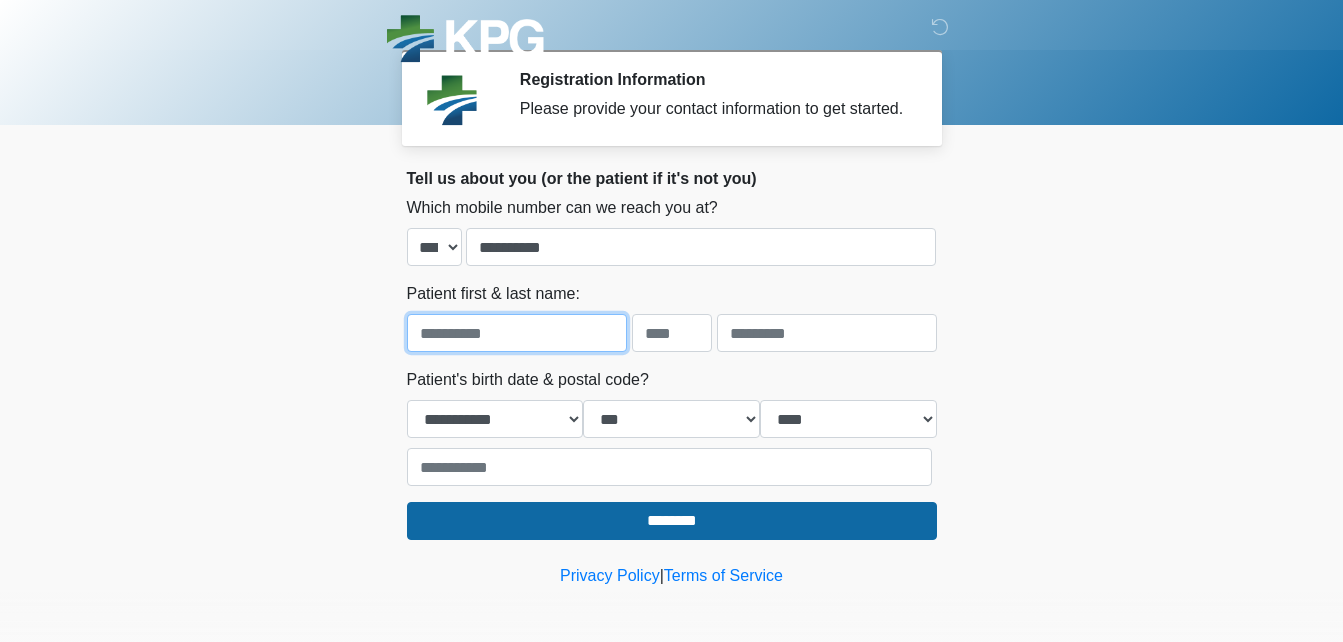click at bounding box center (517, 333) 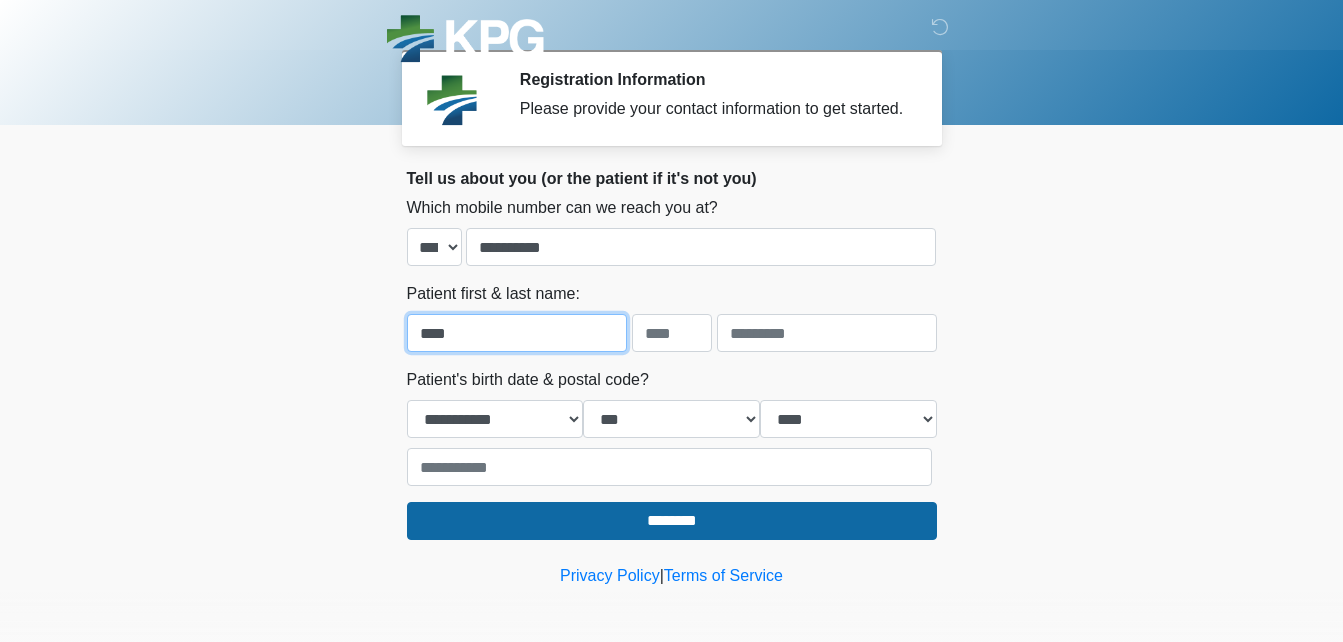 type on "****" 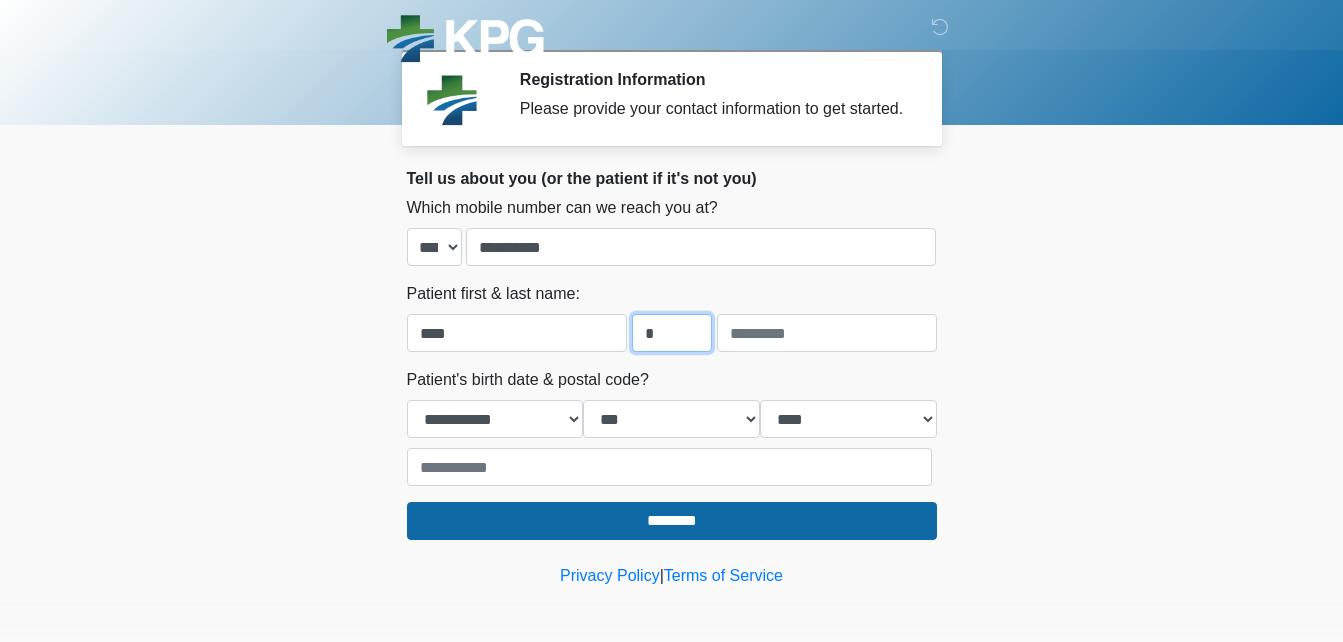 type on "*" 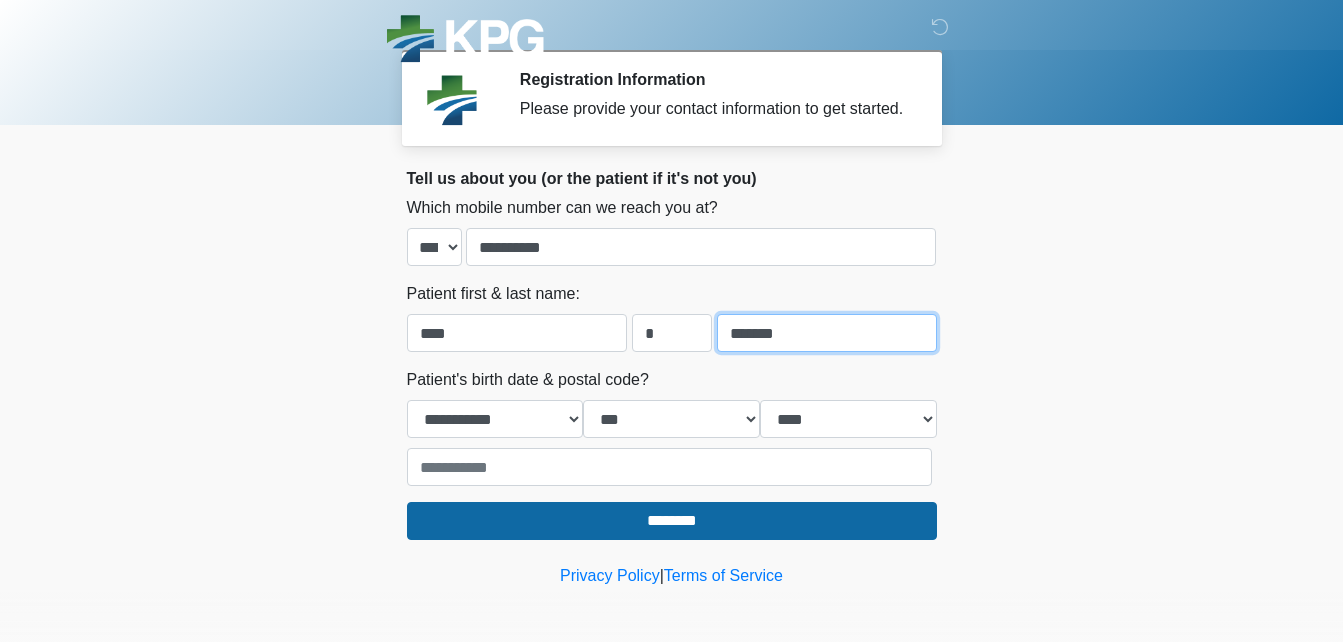 type on "*******" 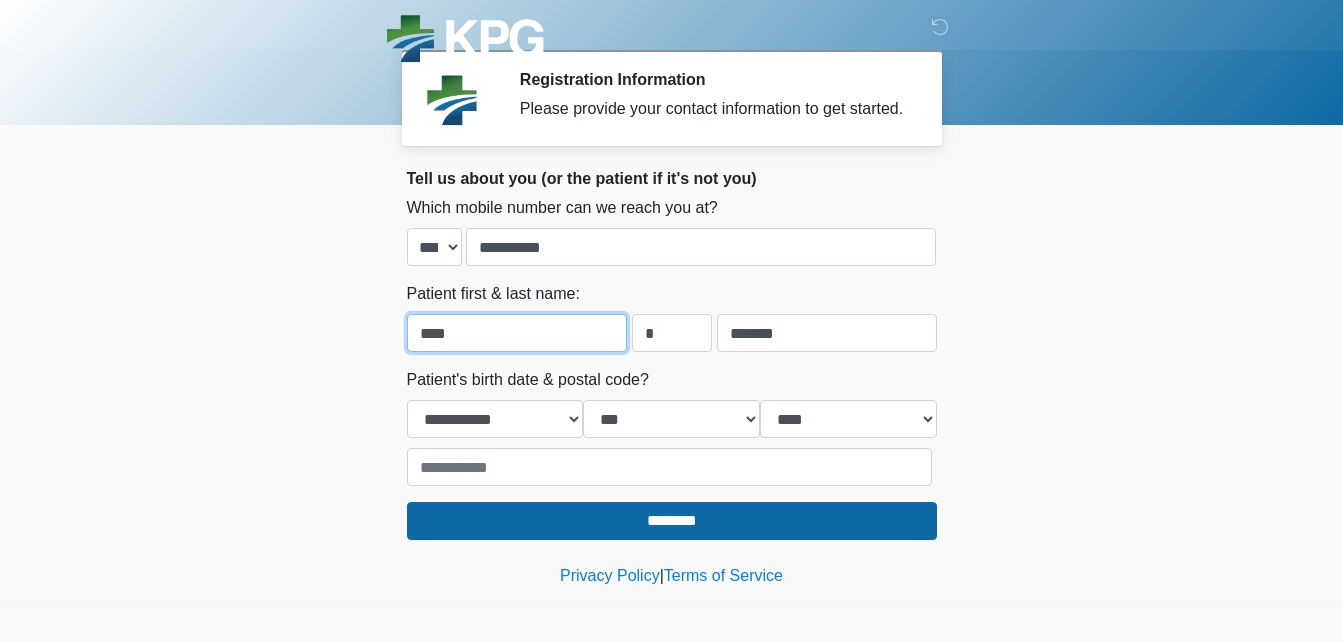 click on "****" at bounding box center [517, 333] 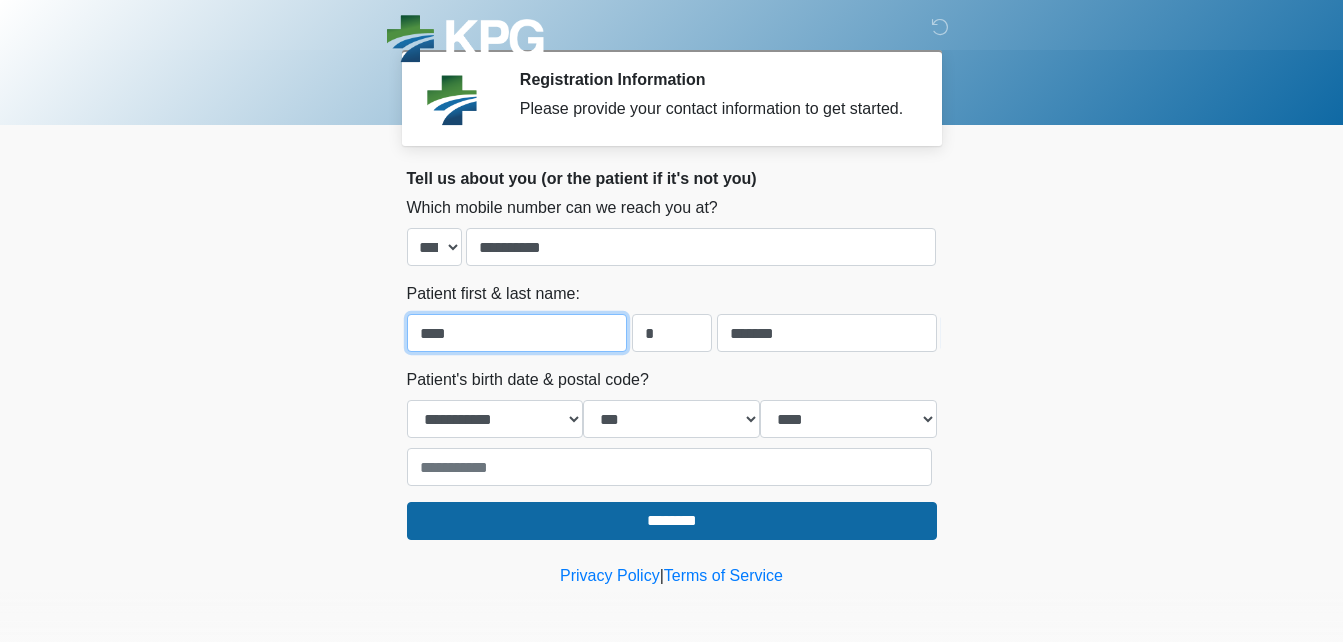 type on "****" 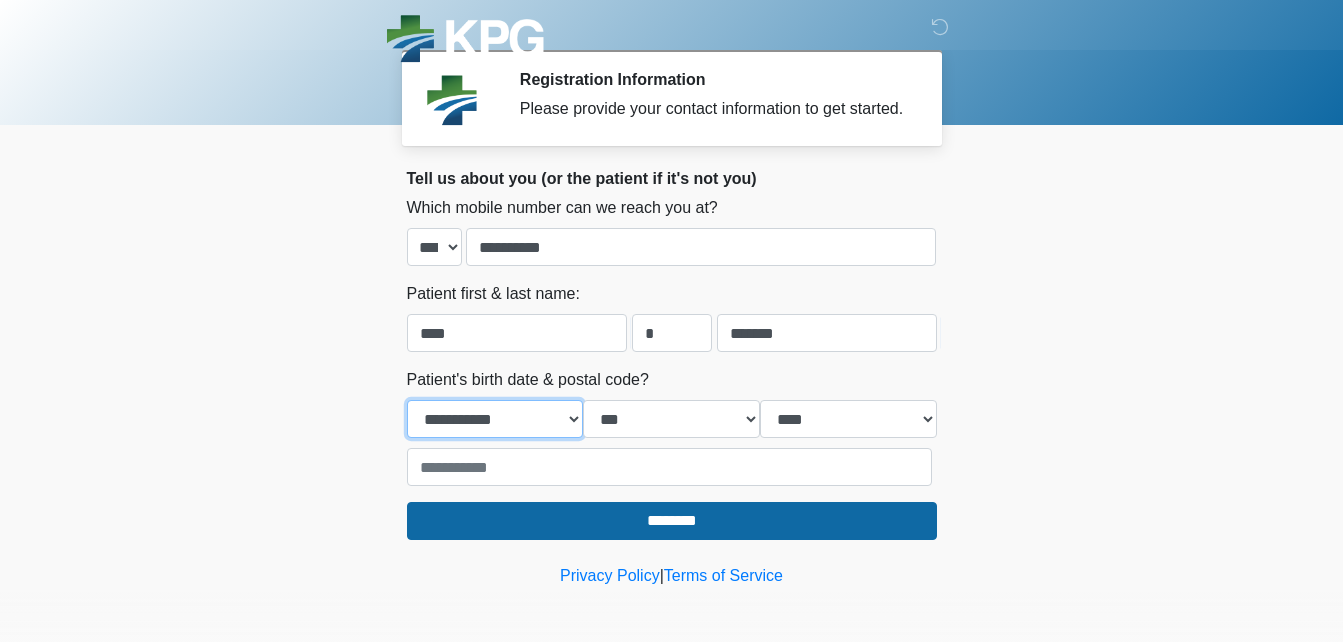 click on "**********" at bounding box center (495, 419) 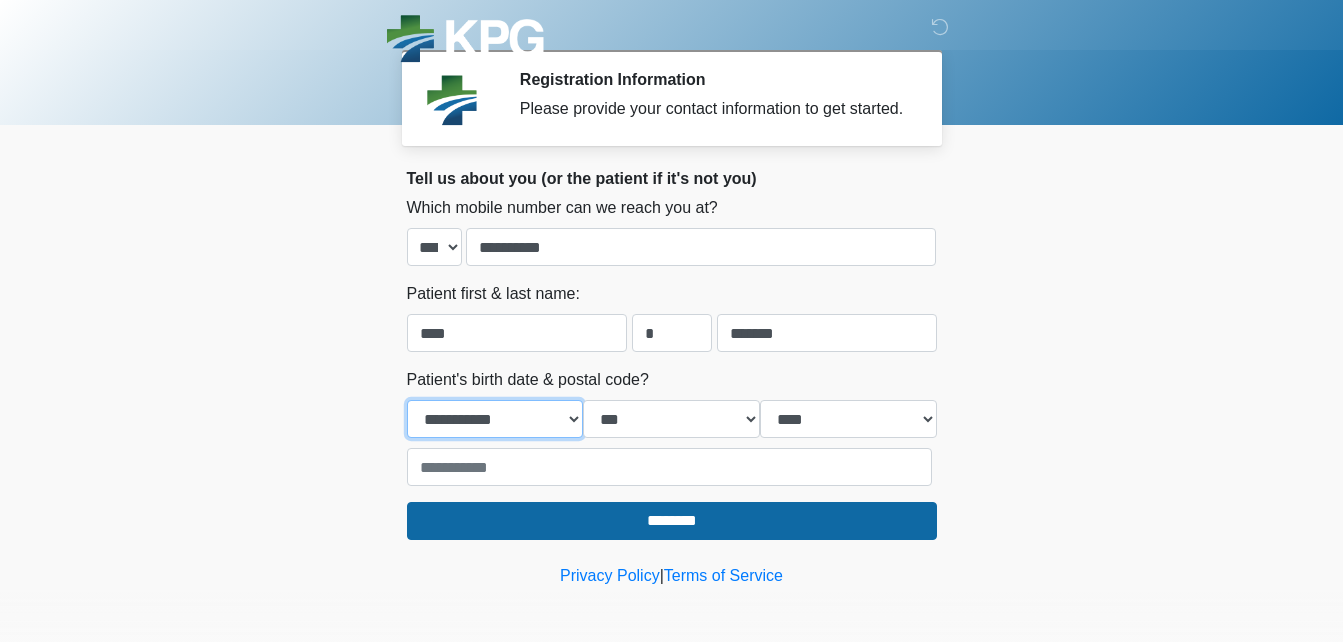 select on "*" 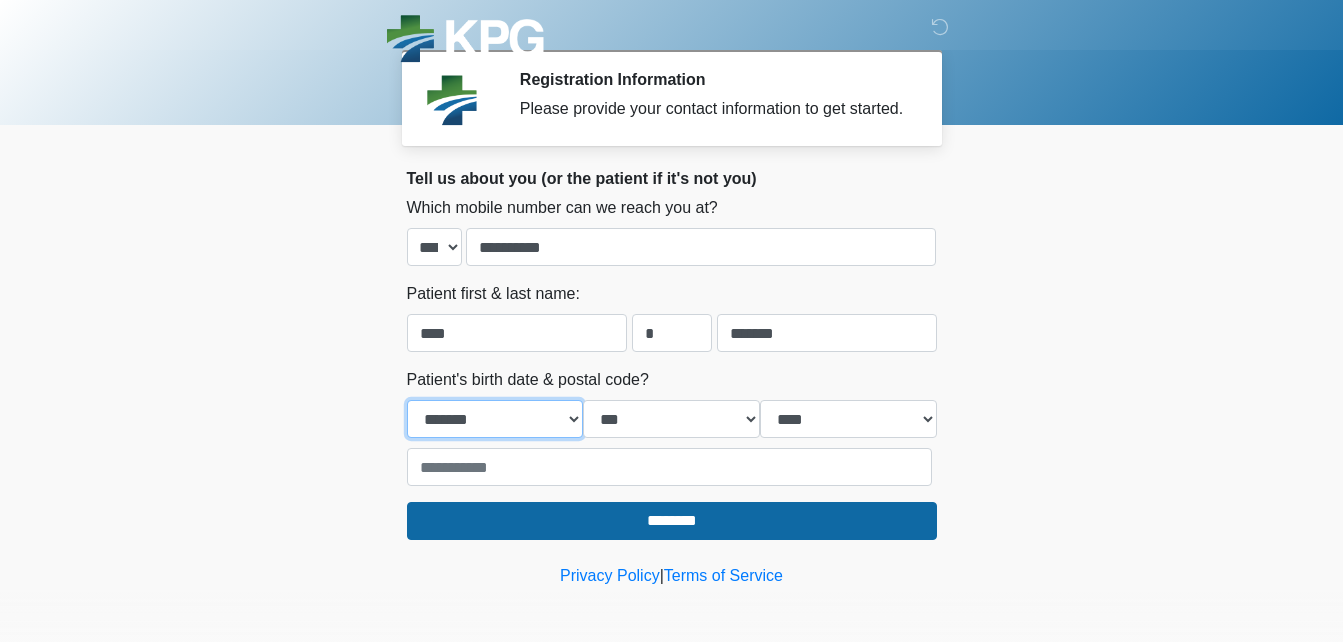 click on "**********" at bounding box center (495, 419) 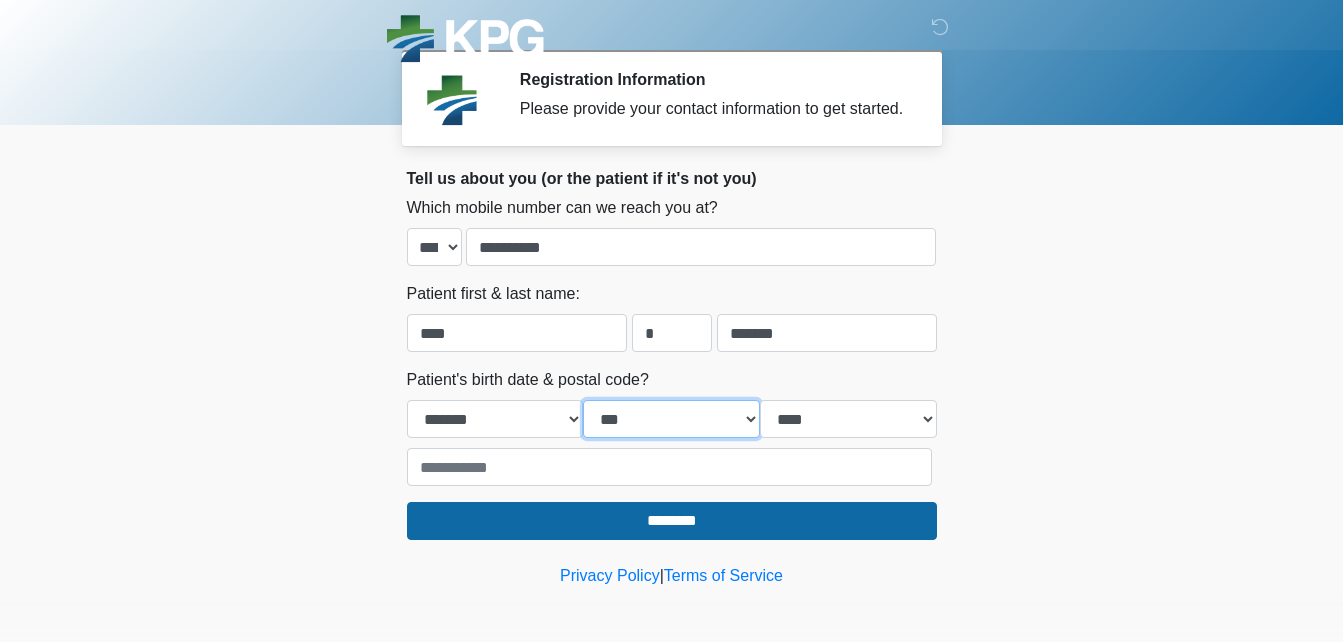 click on "***
*
*
*
*
*
*
*
*
*
**
**
**
**
**
**
**
**
**
**
**
**
**
**
**
**
**
**
**
**
**
**" at bounding box center (671, 419) 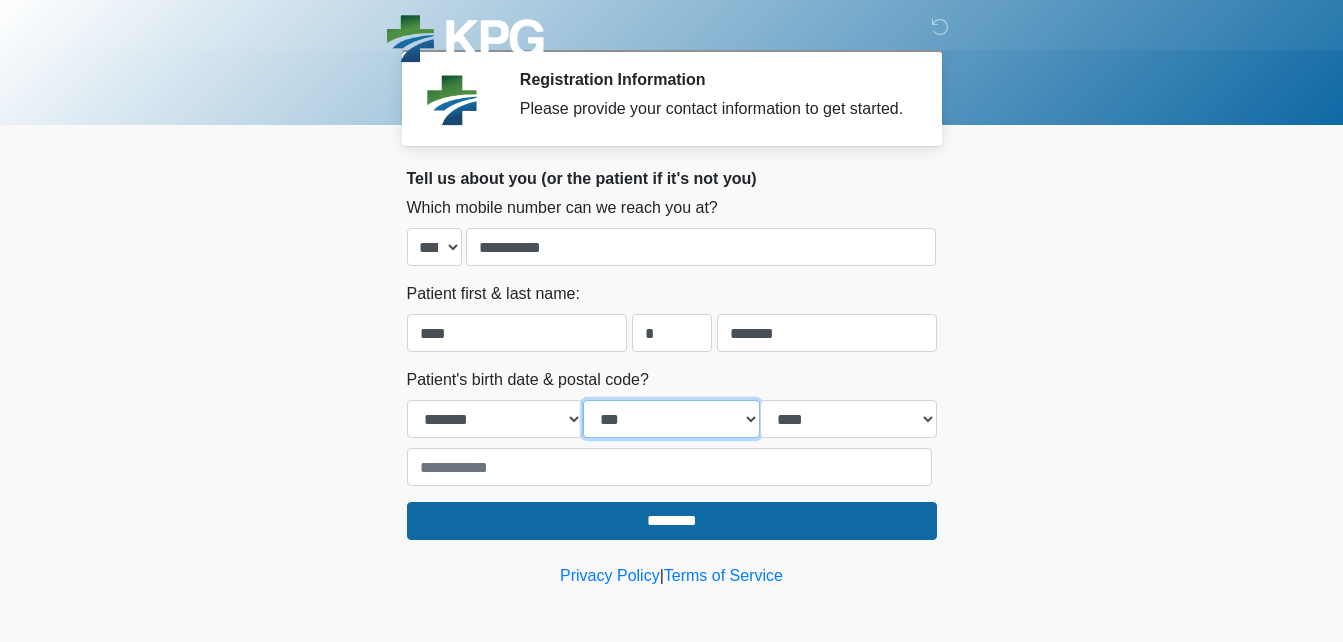 select on "*" 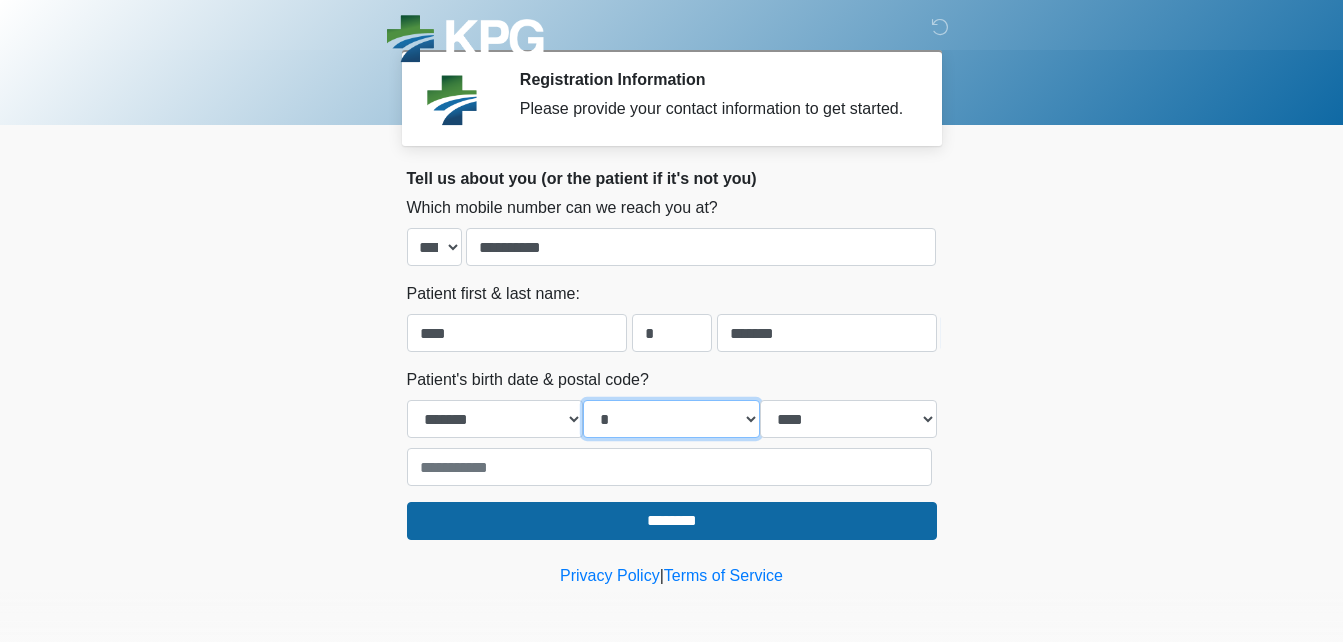 click on "***
*
*
*
*
*
*
*
*
*
**
**
**
**
**
**
**
**
**
**
**
**
**
**
**
**
**
**
**
**
**
**" at bounding box center (671, 419) 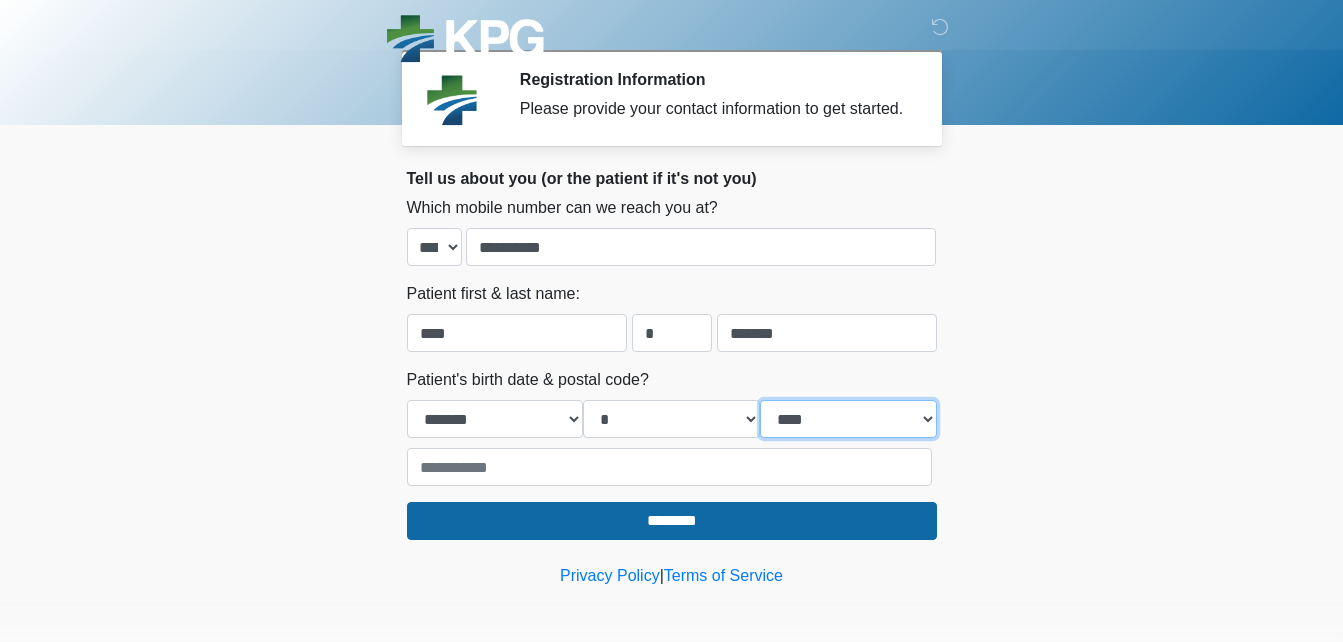 click on "****
****
****
****
****
****
****
****
****
****
****
****
****
****
****
****
****
****
****
****
****
****
****
****
****
****
****
****
****
****
****
****
****
****
****
****
****
****
****
****
****
****
****
****
****
****
****
****
****
****
****
****
****
****
****
****
****
****
****
****
****
****
****
****
****
****
****
****
****
****
****
****
****
****
****
****
****
****
****
****
****
****
****
****
****
****
****
****
****
****
****
****
****
****
****
****
****
****
****
****
****
****" at bounding box center [848, 419] 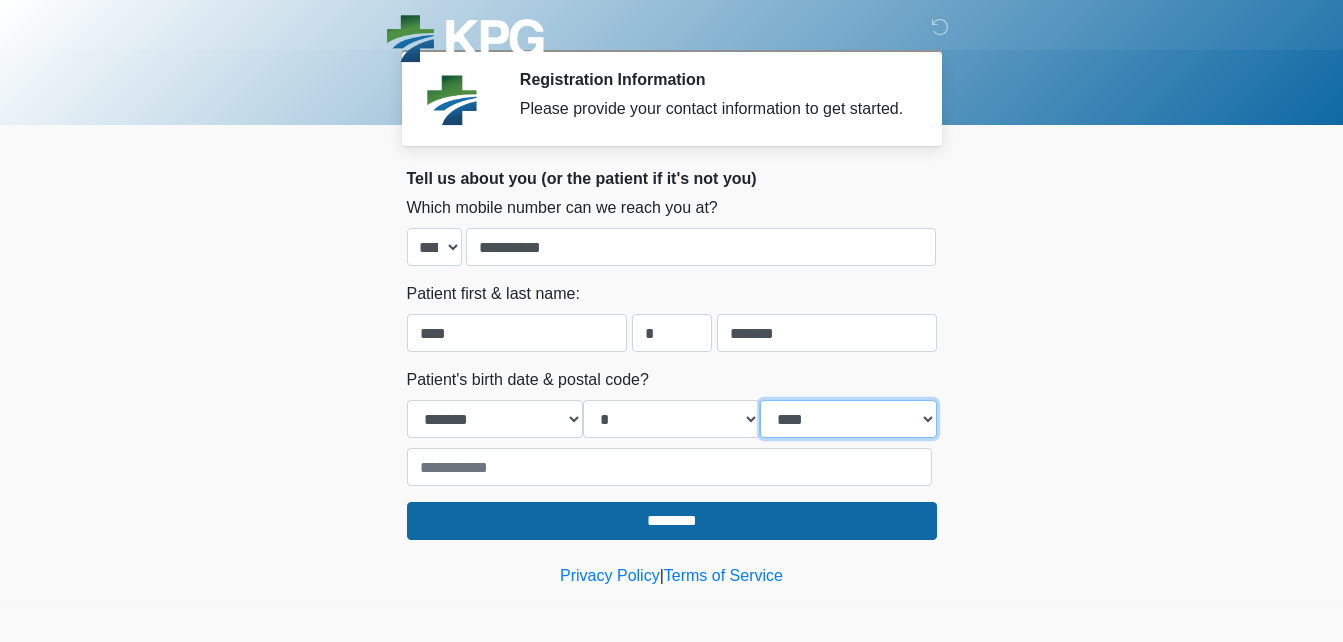 select on "****" 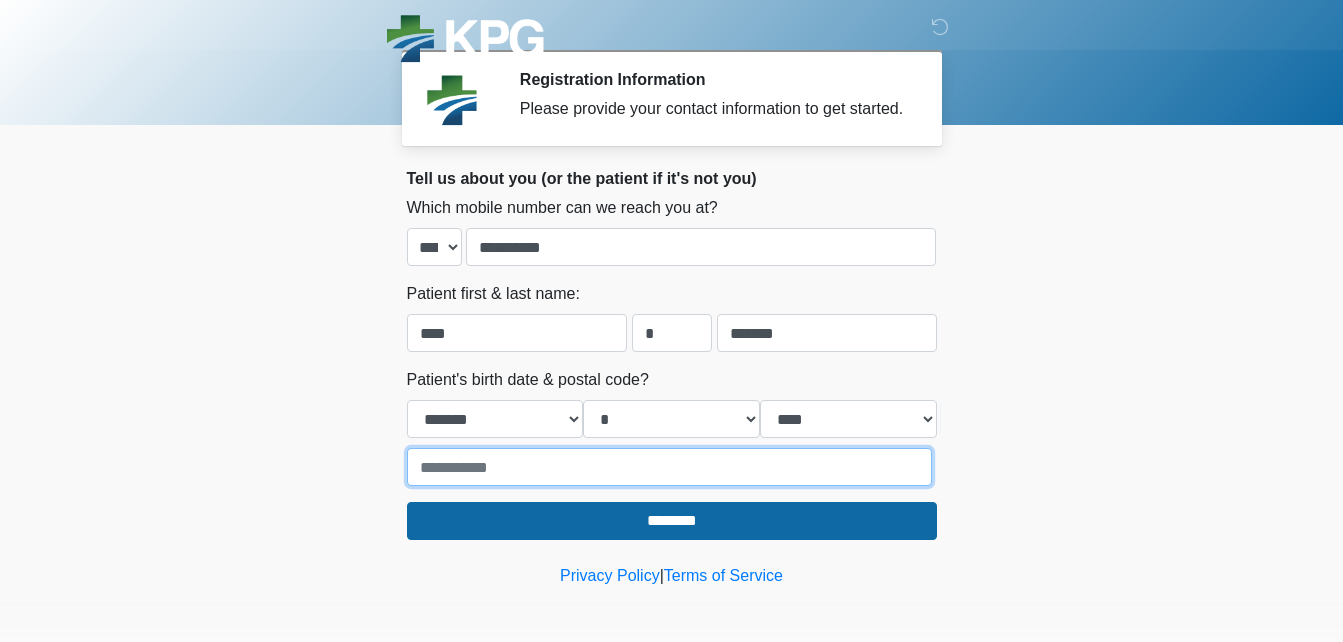 click at bounding box center [669, 467] 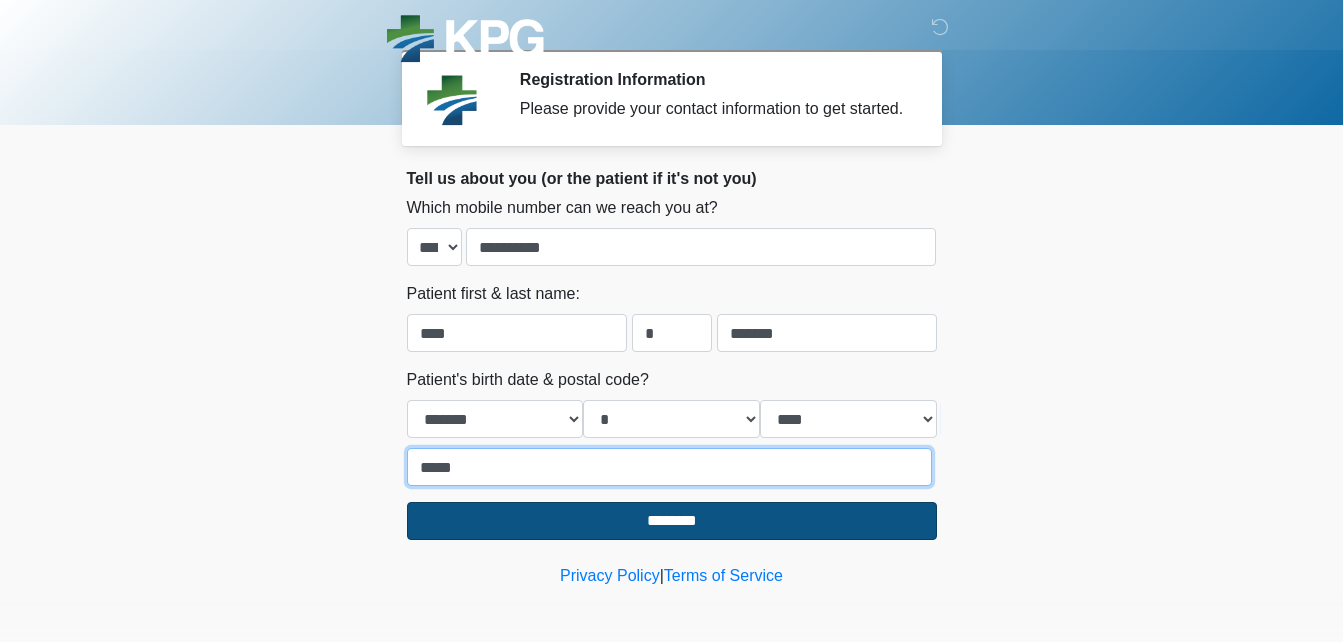 type on "*****" 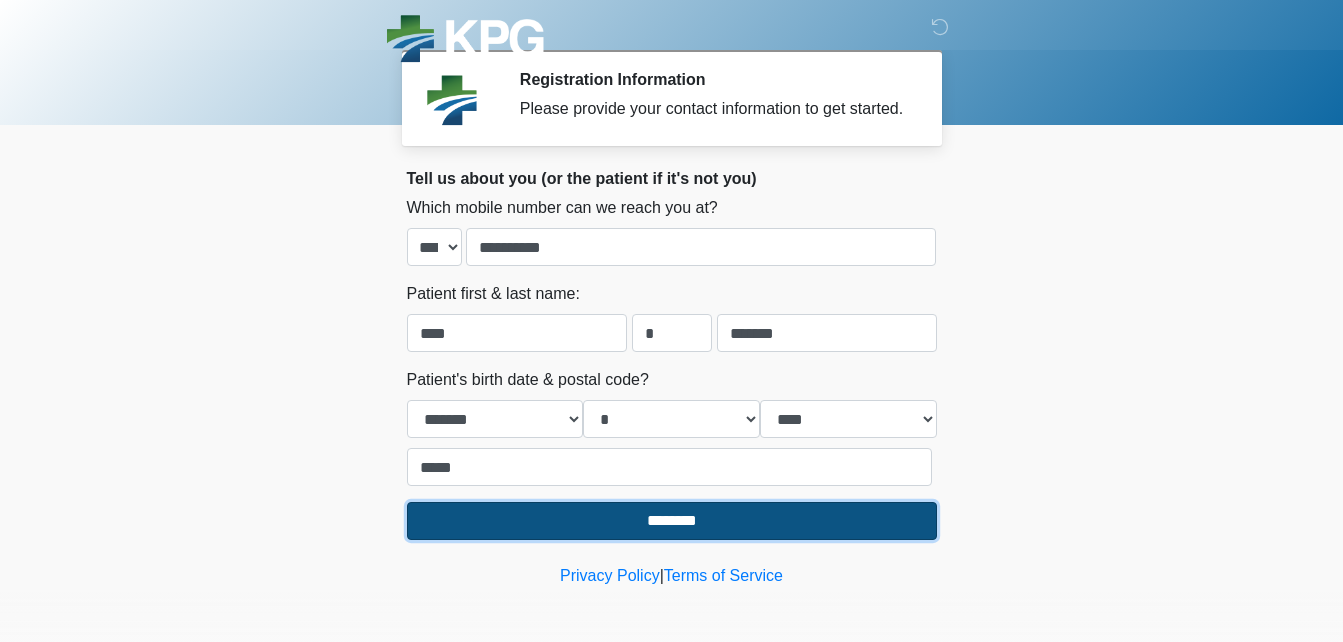 click on "********" at bounding box center (672, 521) 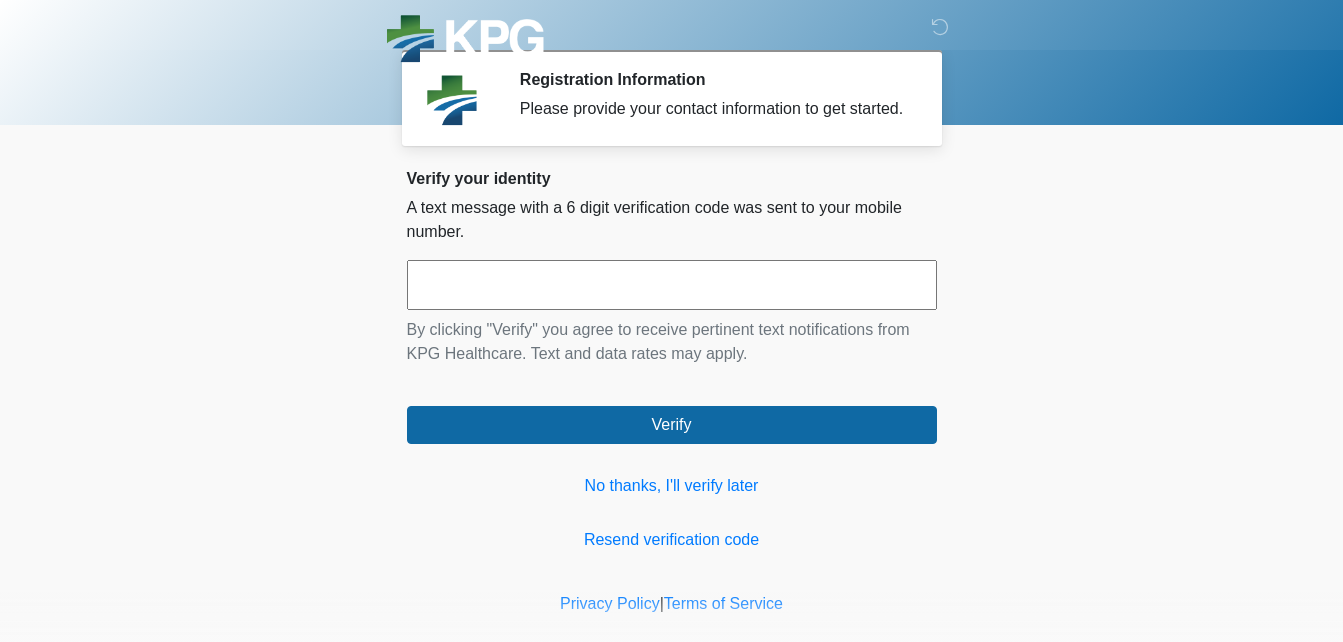 click at bounding box center [672, 285] 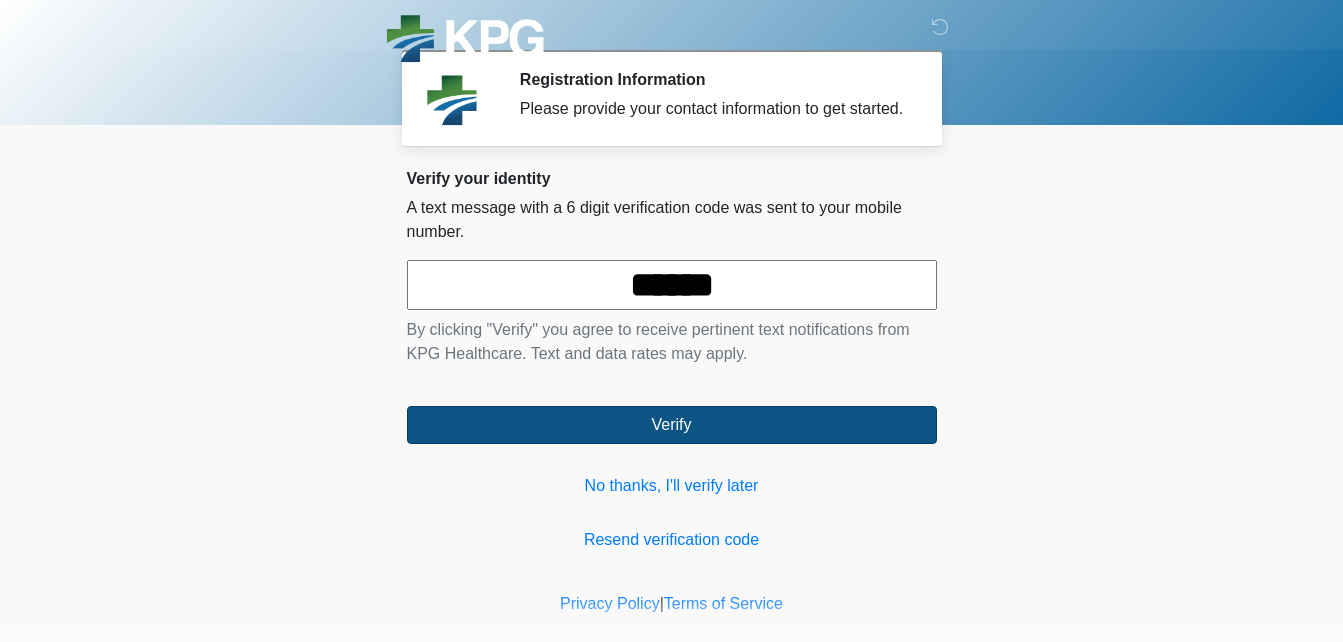 type on "******" 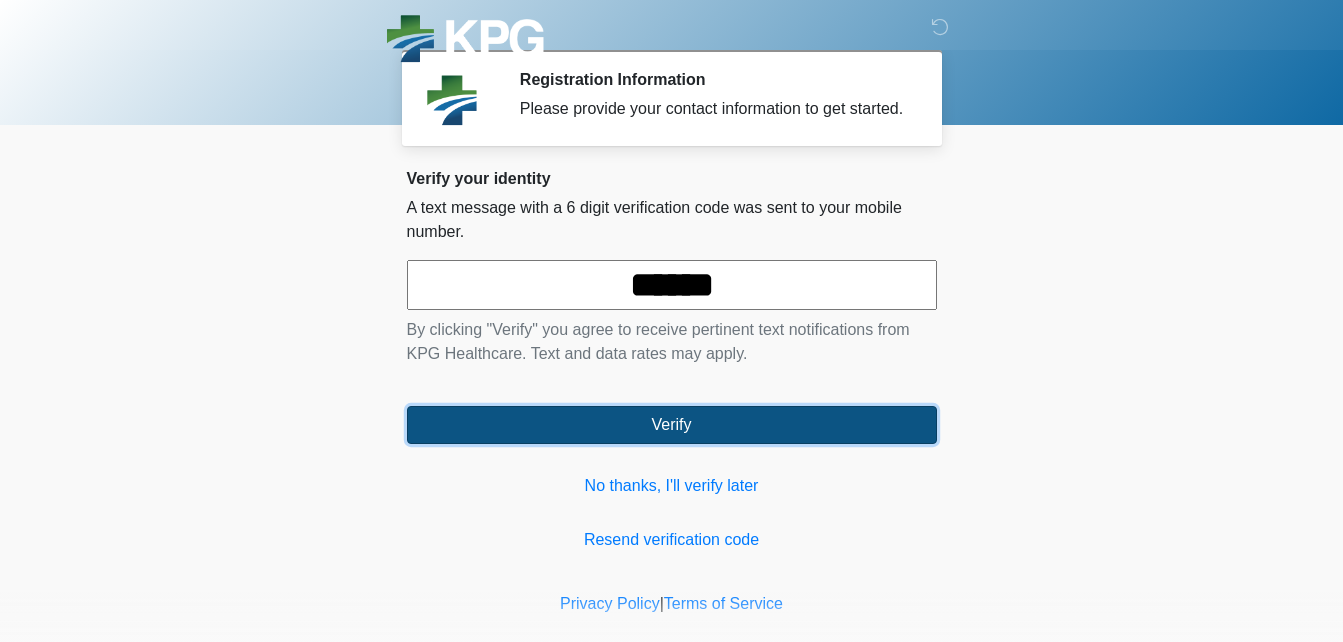 click on "Verify" at bounding box center [672, 425] 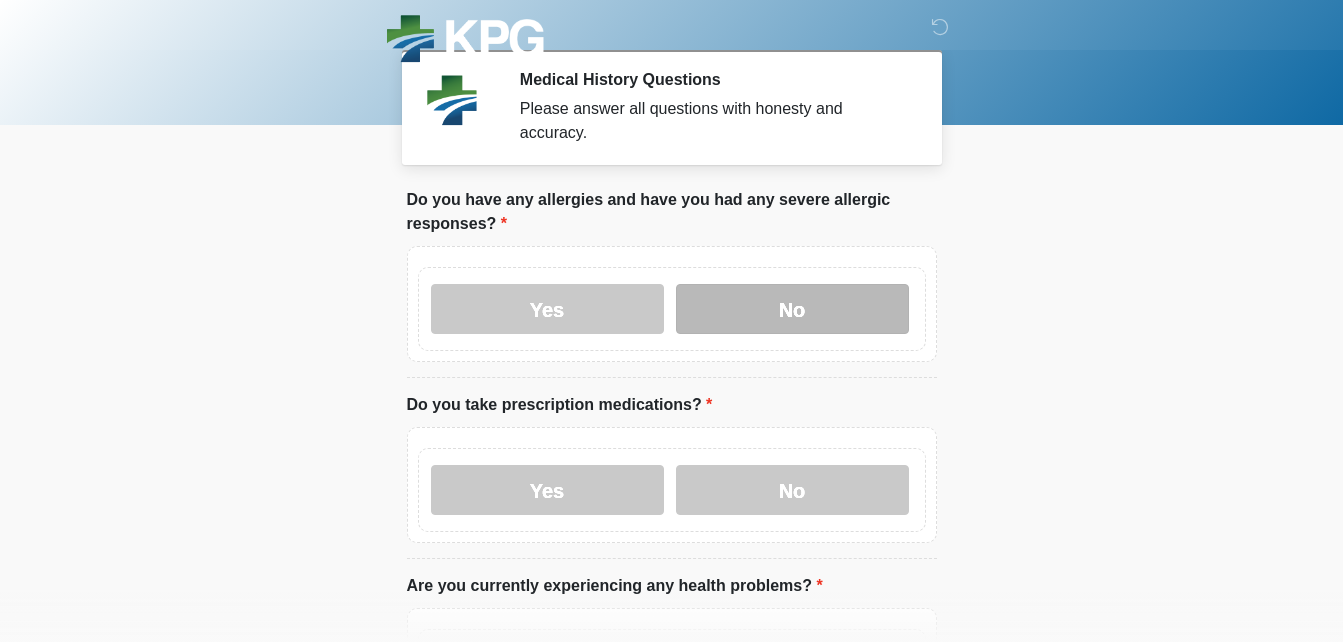 click on "No" at bounding box center (792, 309) 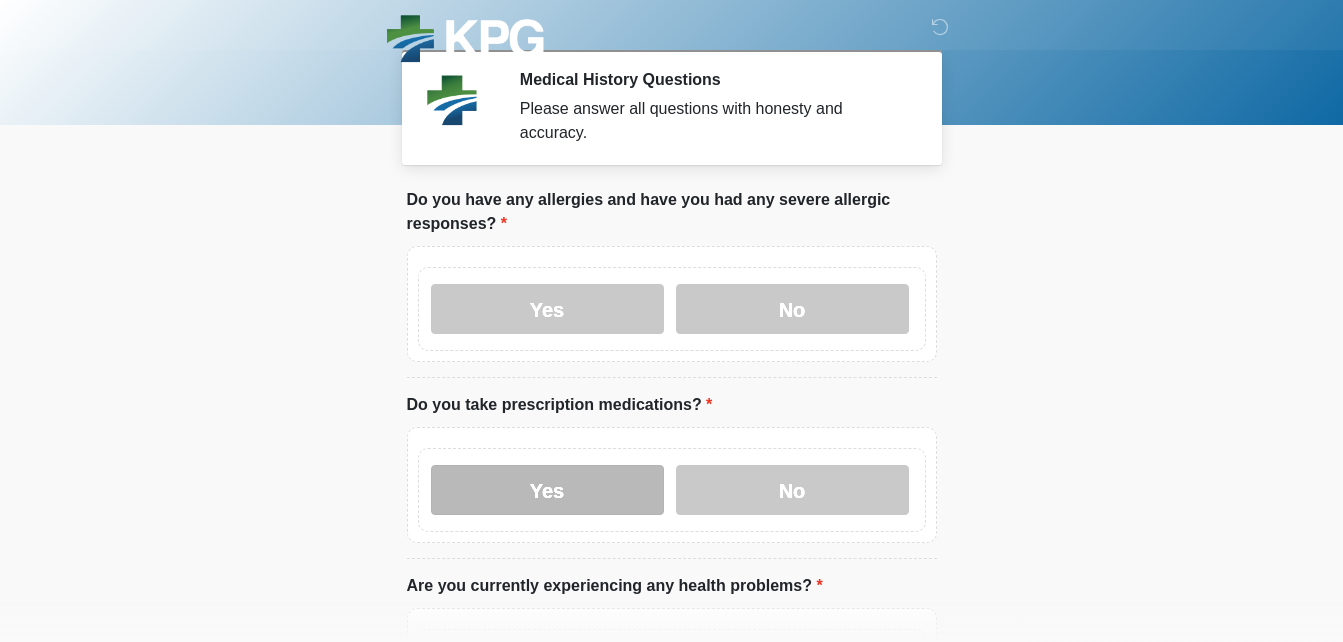 click on "Yes" at bounding box center (547, 490) 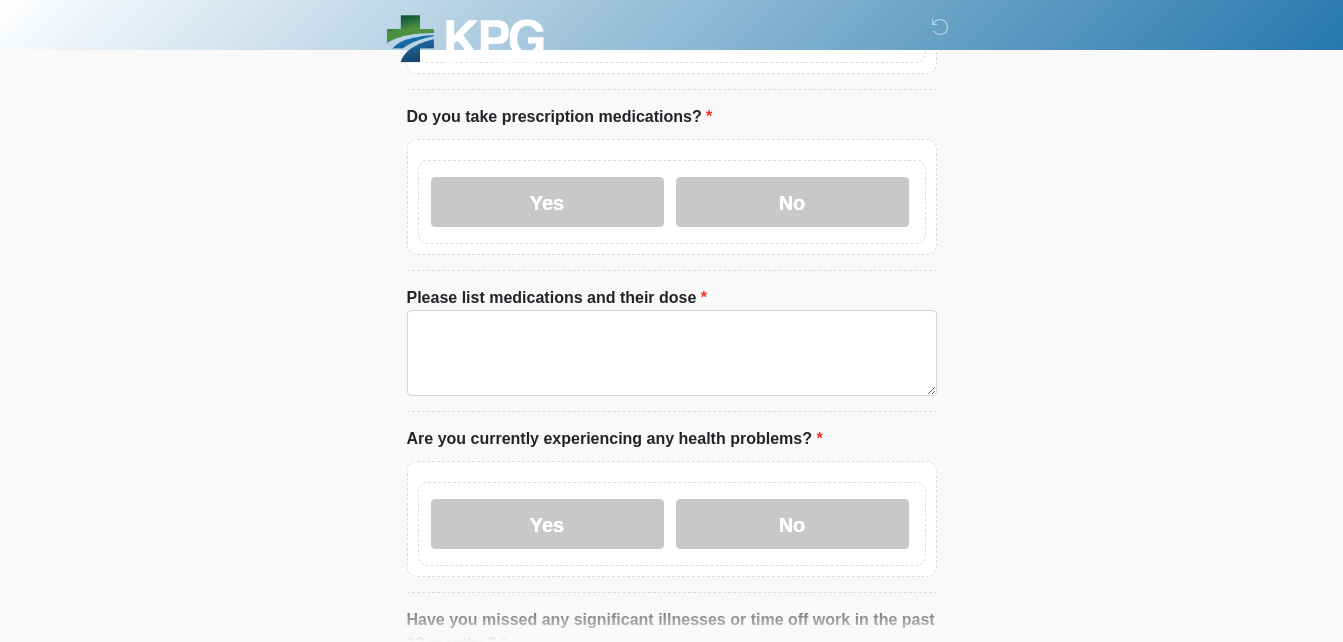 scroll, scrollTop: 300, scrollLeft: 0, axis: vertical 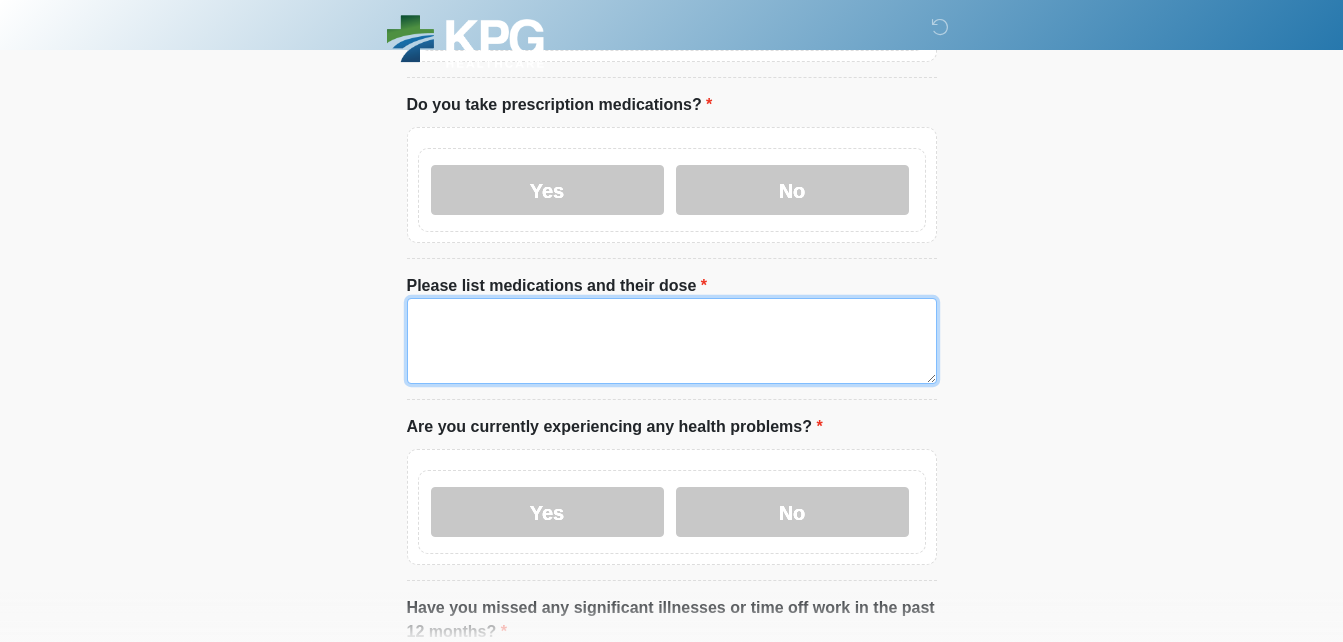 click on "Please list medications and their dose" at bounding box center (672, 341) 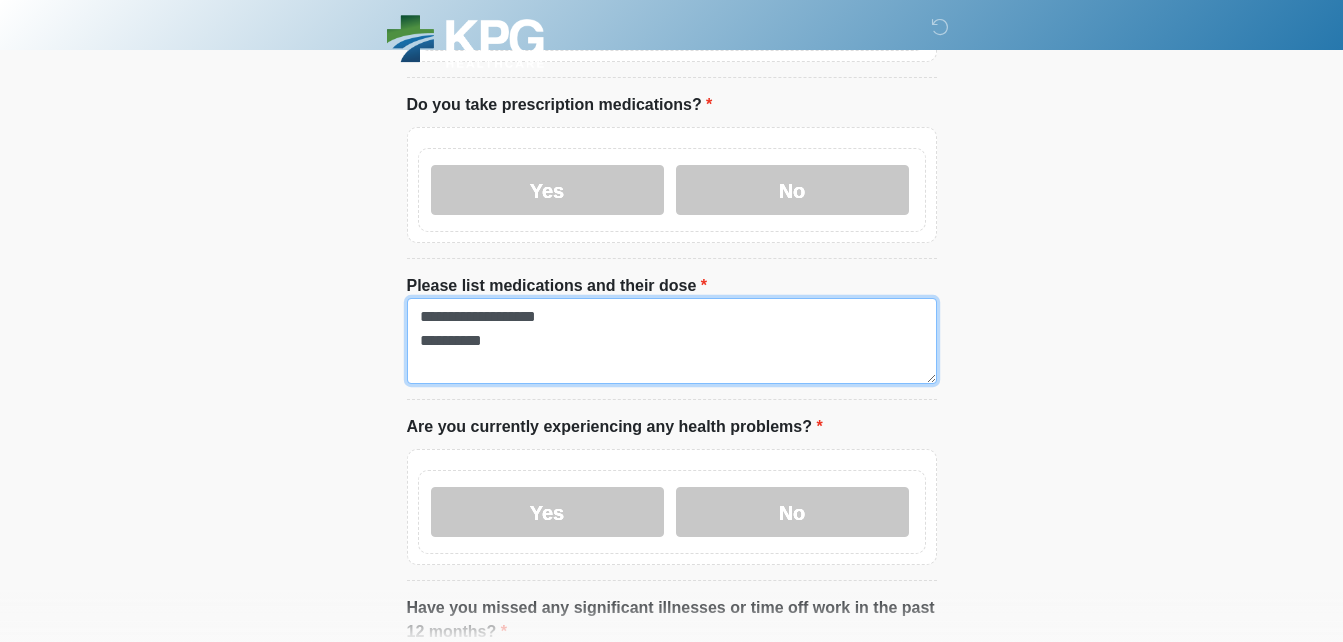 drag, startPoint x: 518, startPoint y: 333, endPoint x: 357, endPoint y: 324, distance: 161.25136 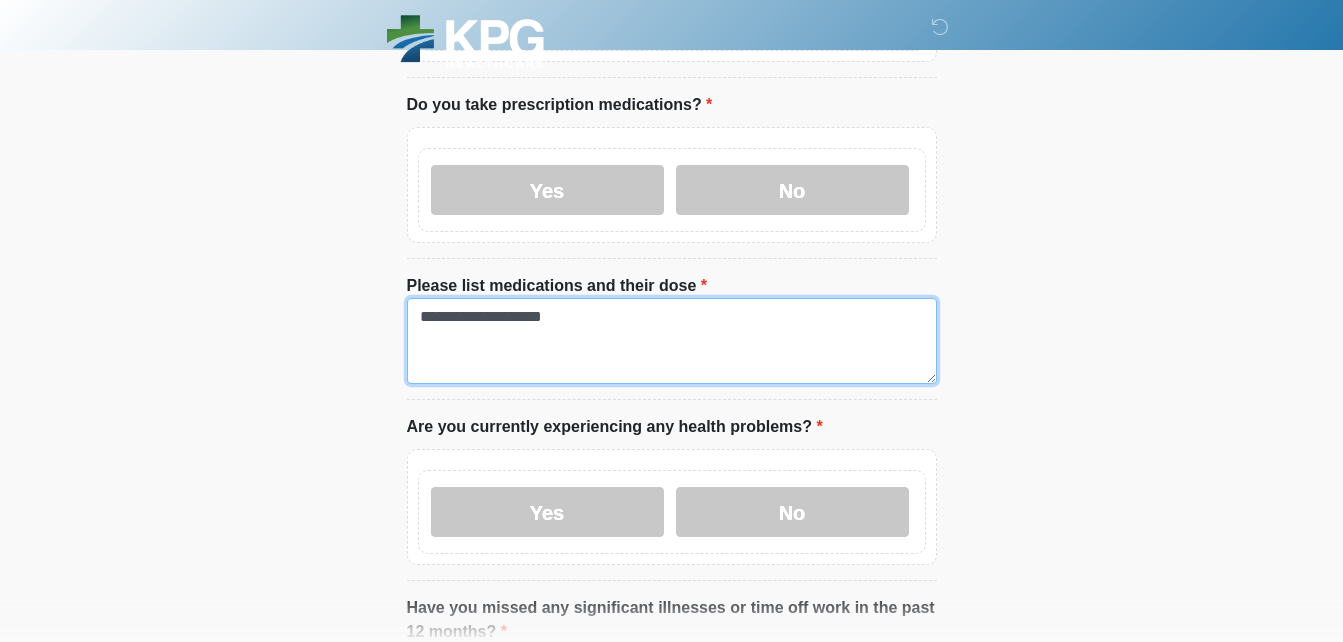 paste on "**********" 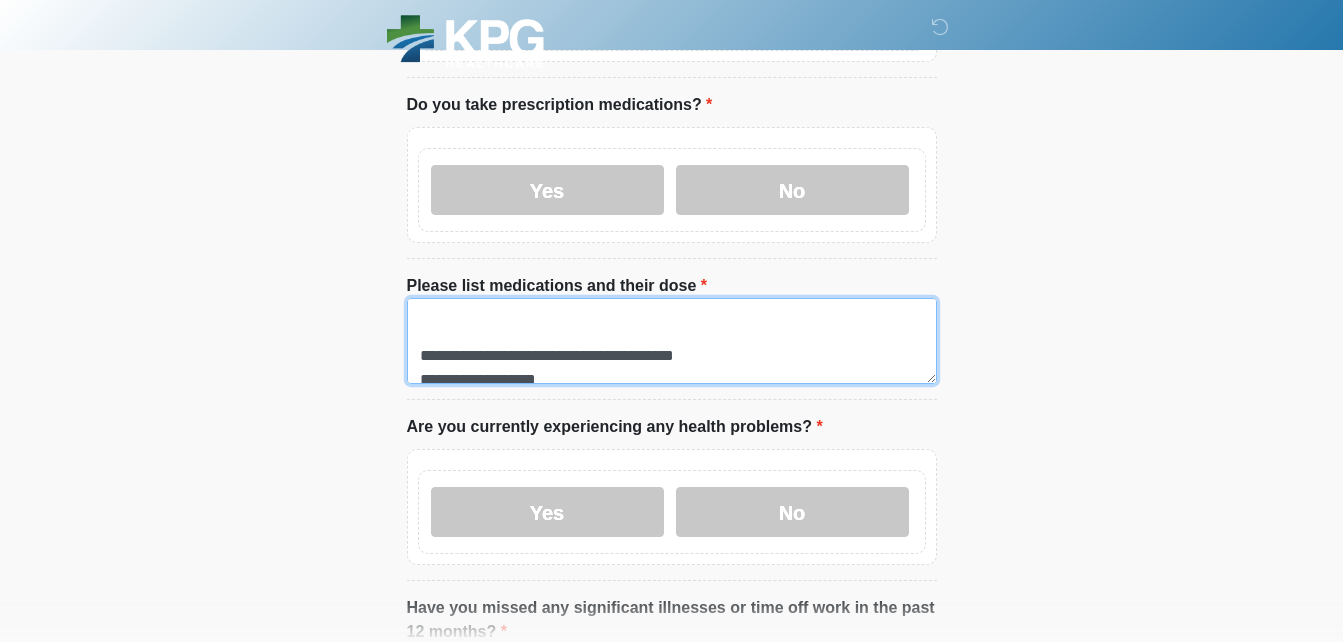 scroll, scrollTop: 48, scrollLeft: 0, axis: vertical 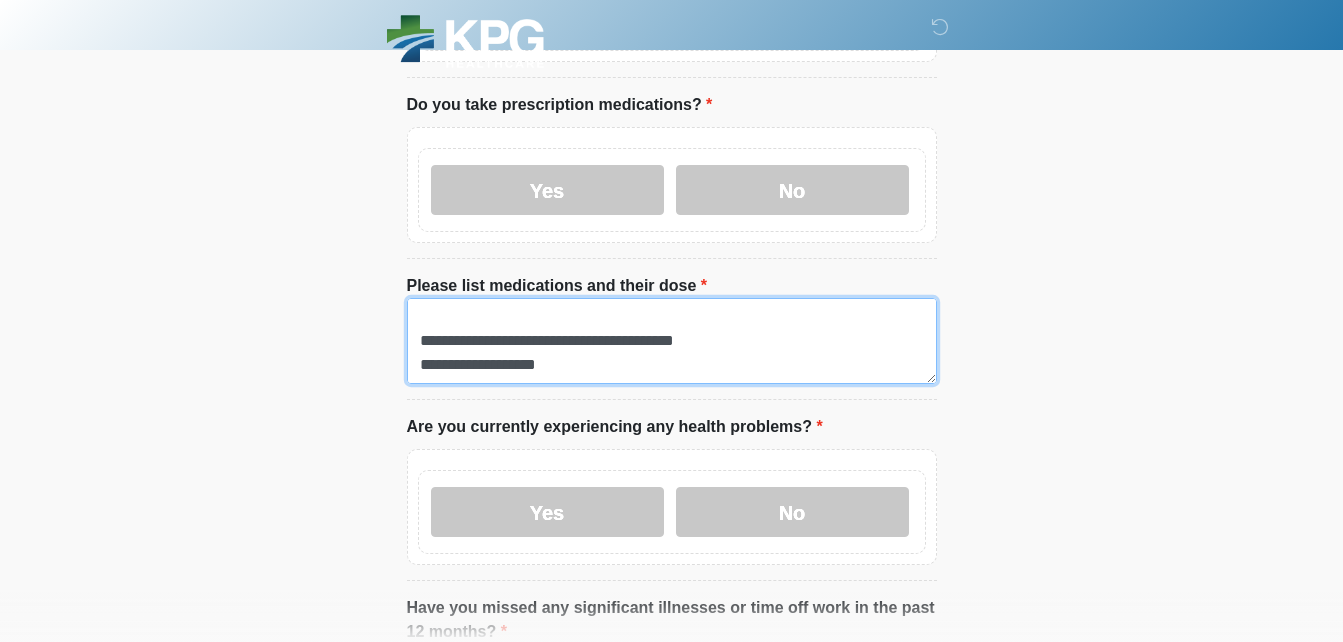 drag, startPoint x: 794, startPoint y: 322, endPoint x: 413, endPoint y: 318, distance: 381.021 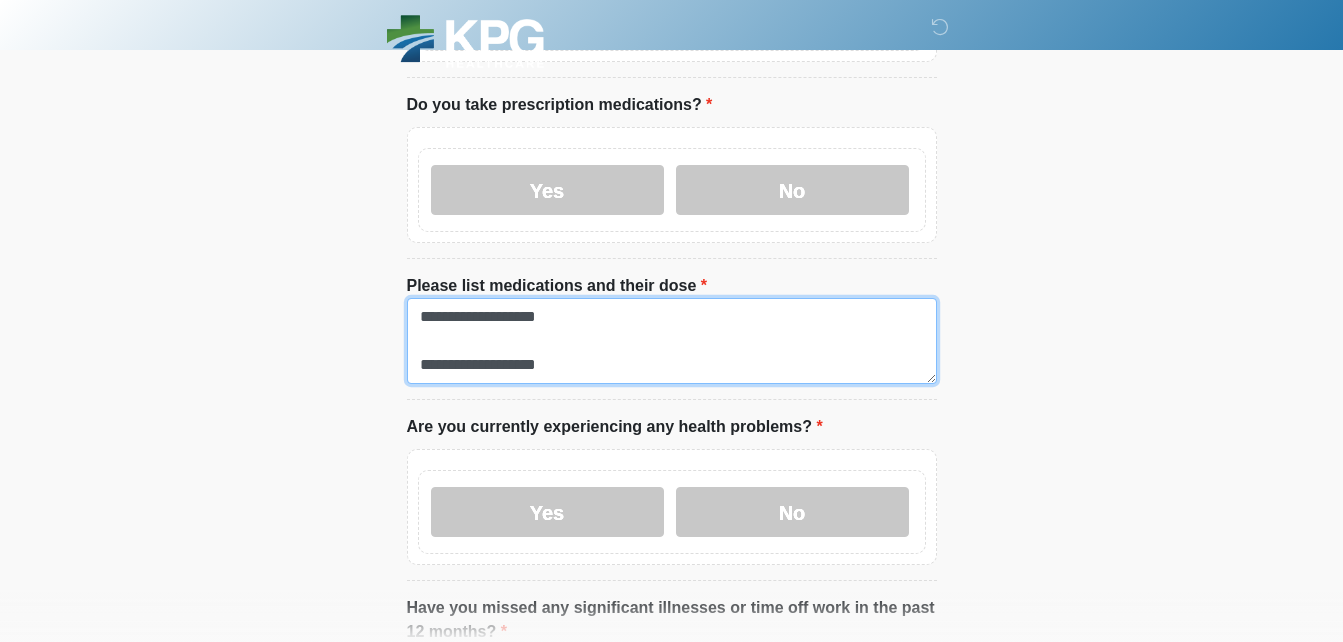 scroll, scrollTop: 0, scrollLeft: 0, axis: both 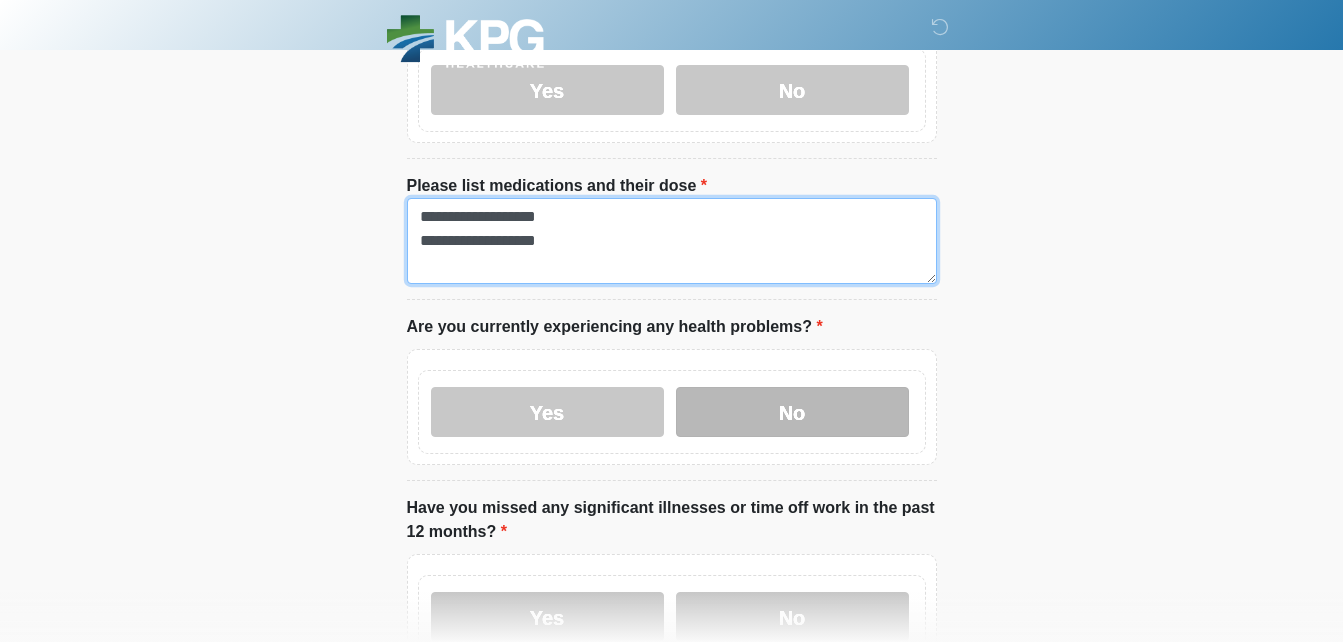 type on "**********" 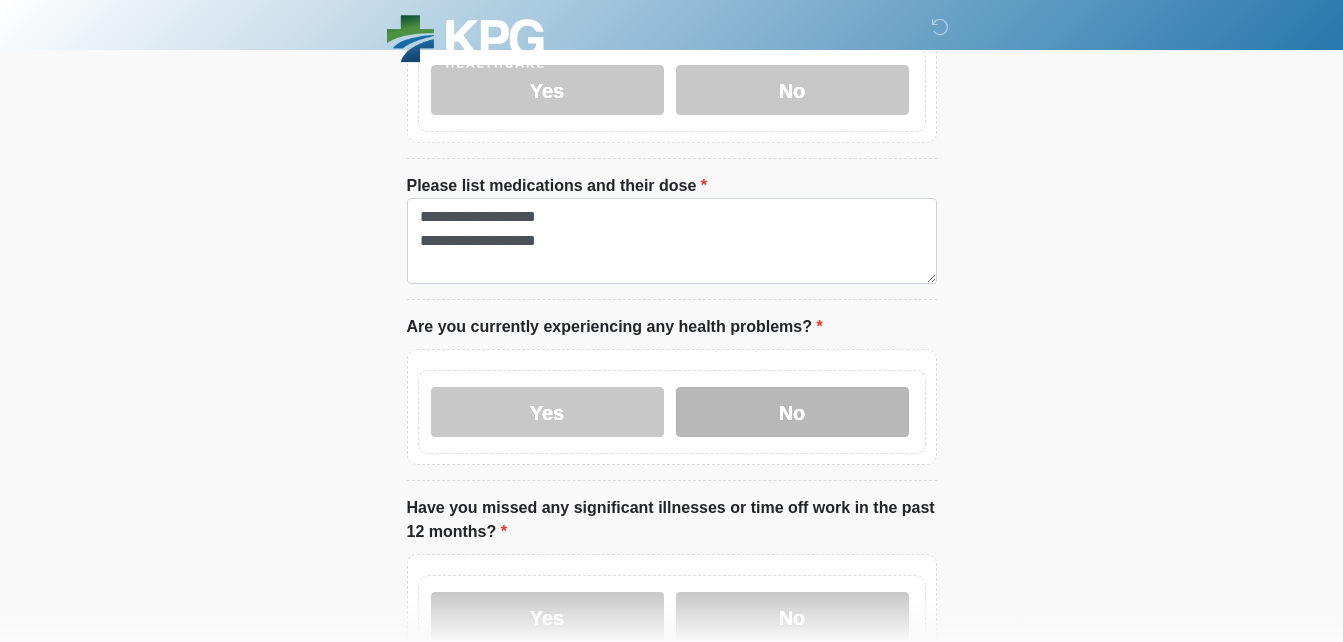 click on "No" at bounding box center [792, 412] 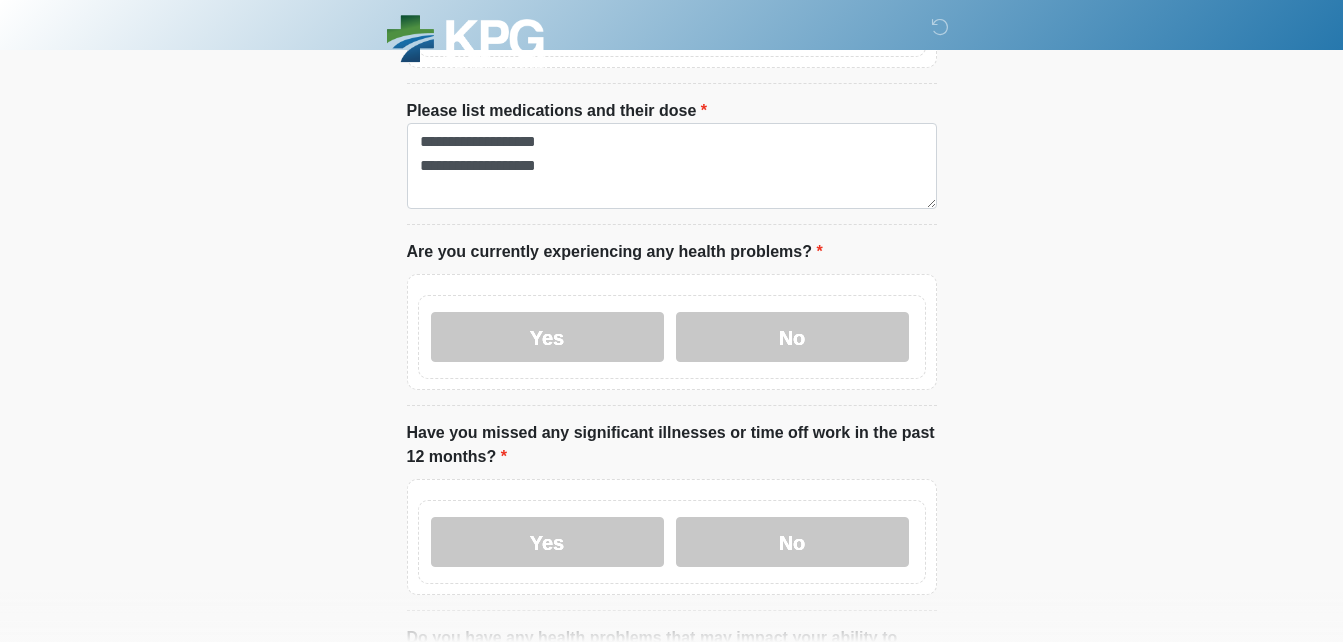 scroll, scrollTop: 600, scrollLeft: 0, axis: vertical 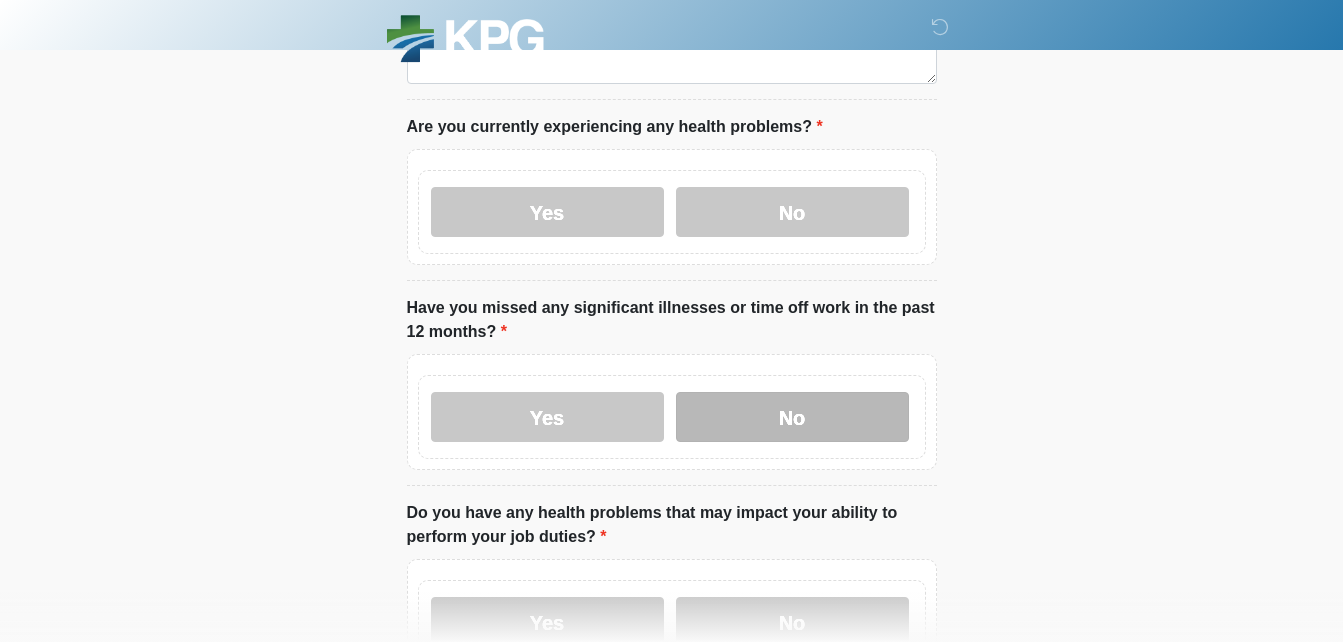 click on "No" at bounding box center [792, 417] 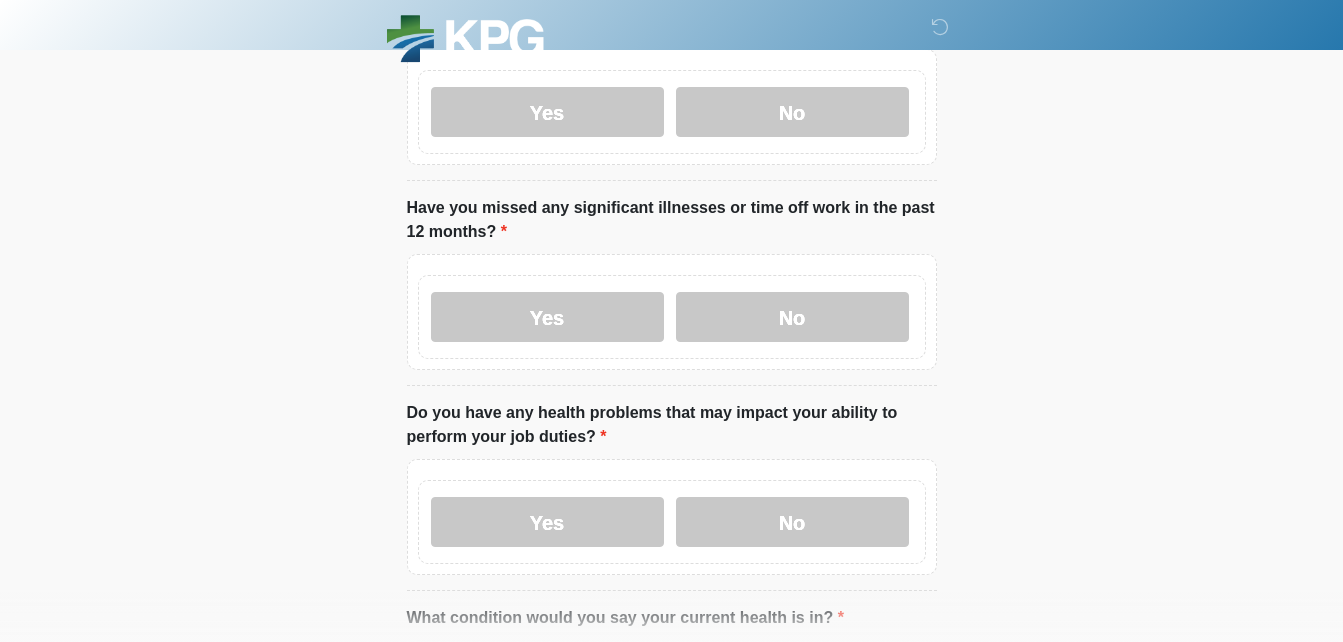 scroll, scrollTop: 800, scrollLeft: 0, axis: vertical 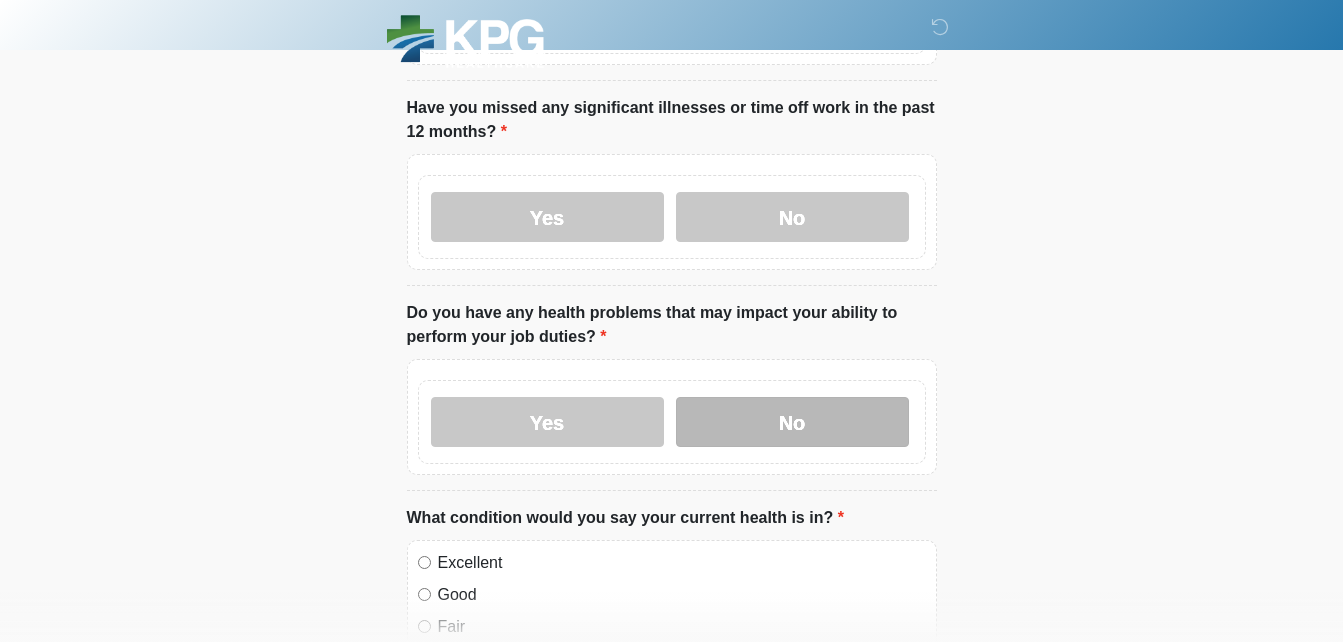 click on "No" at bounding box center (792, 422) 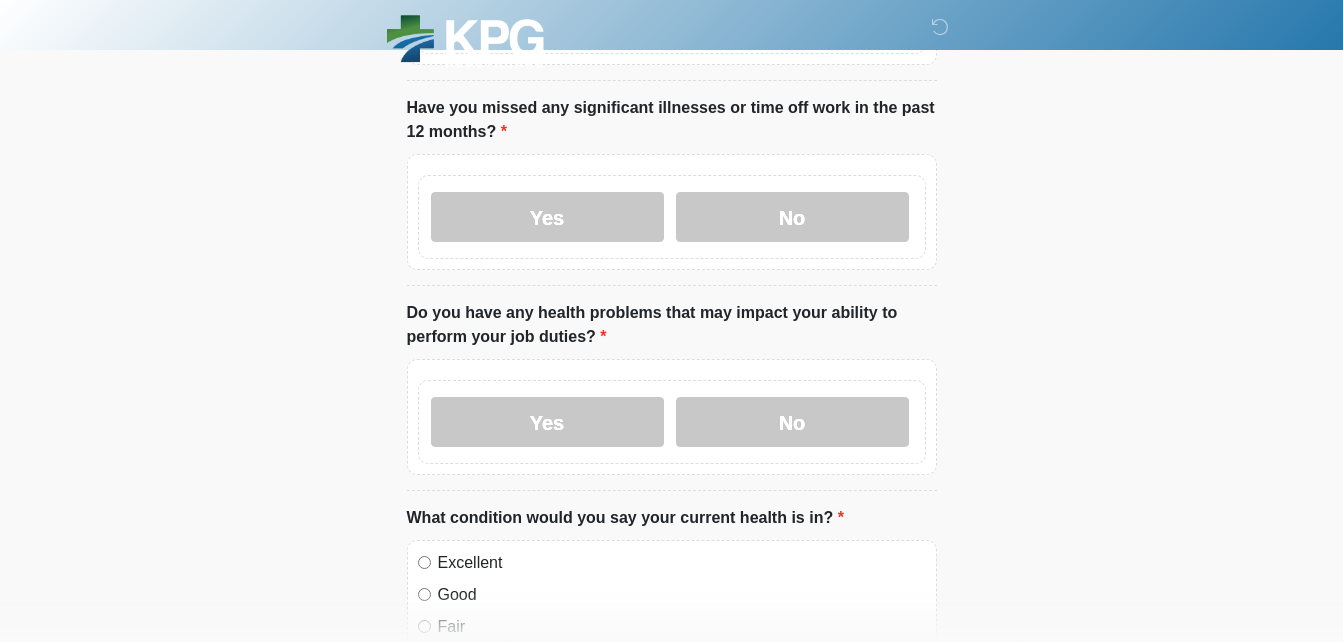 scroll, scrollTop: 900, scrollLeft: 0, axis: vertical 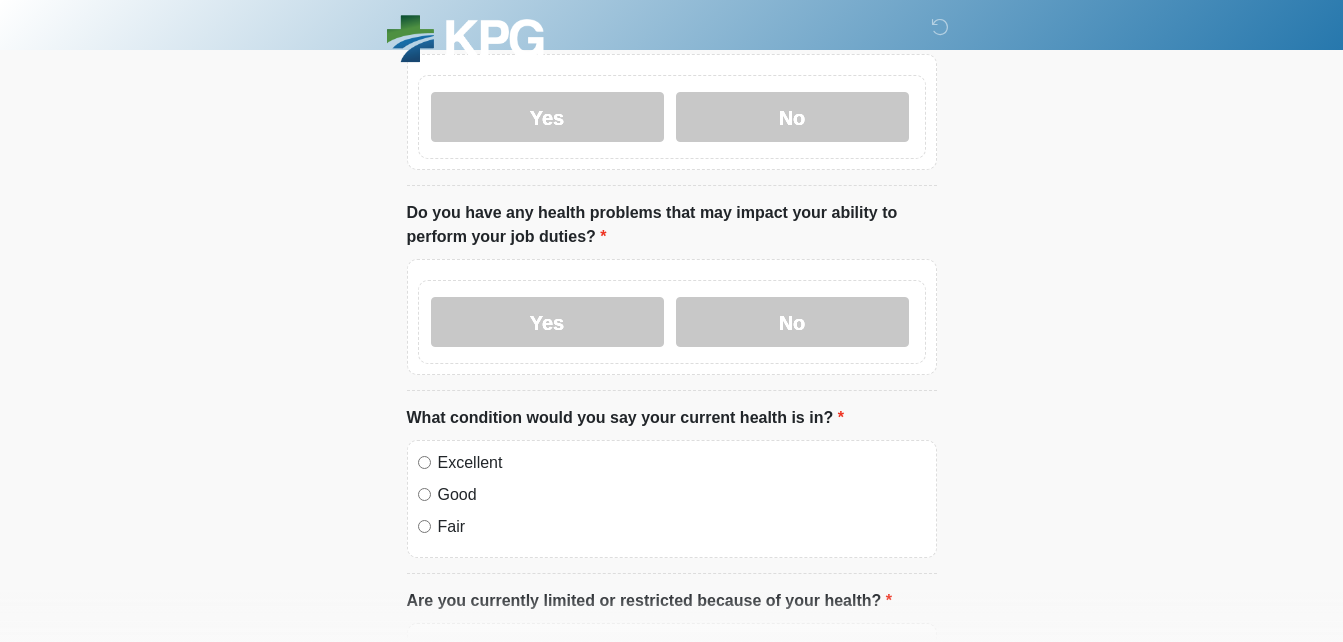 click on "Good" at bounding box center (682, 495) 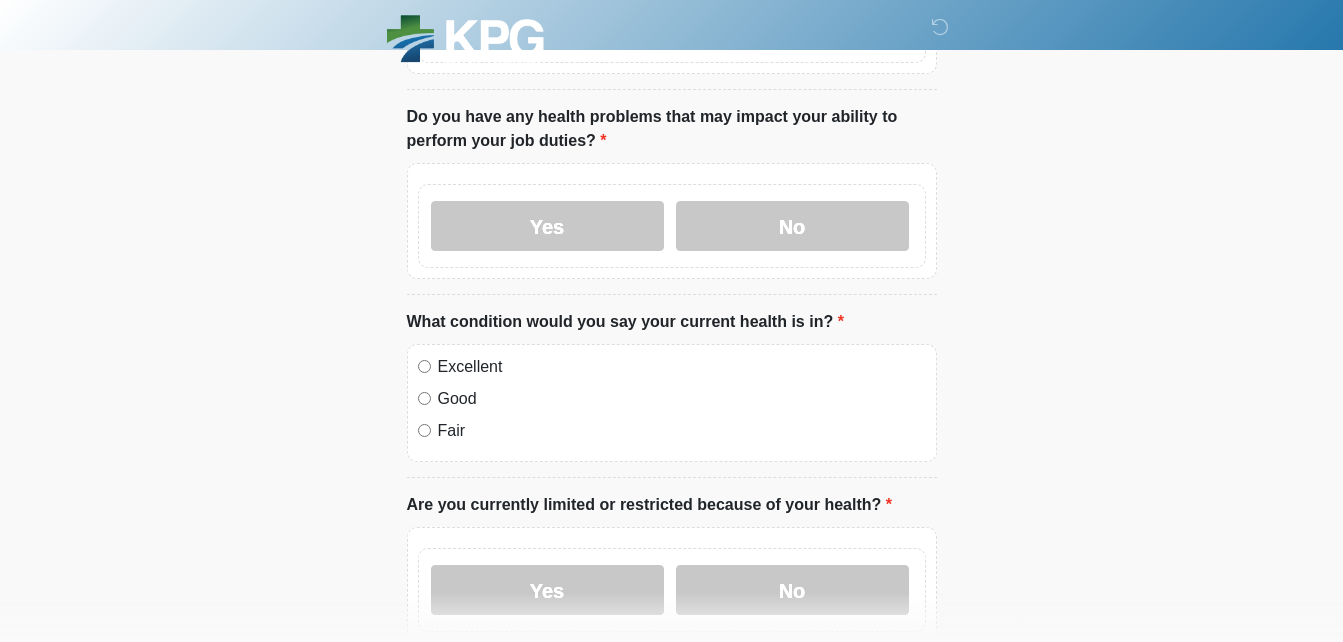scroll, scrollTop: 1200, scrollLeft: 0, axis: vertical 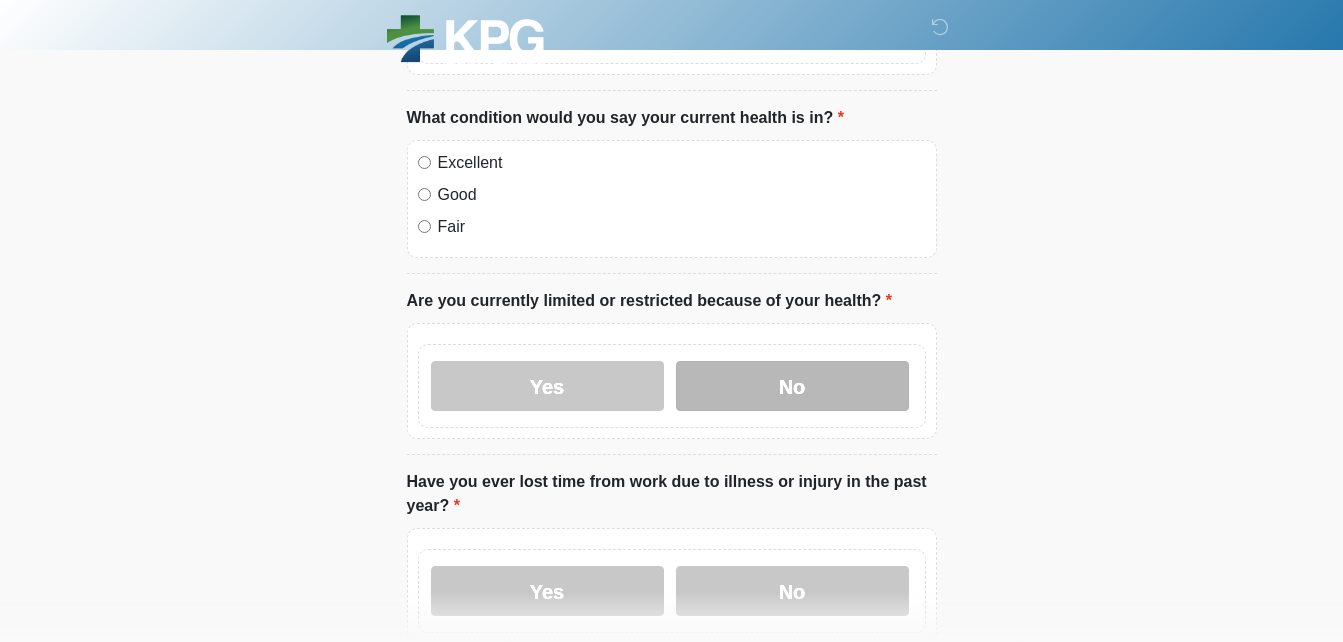 click on "No" at bounding box center [792, 386] 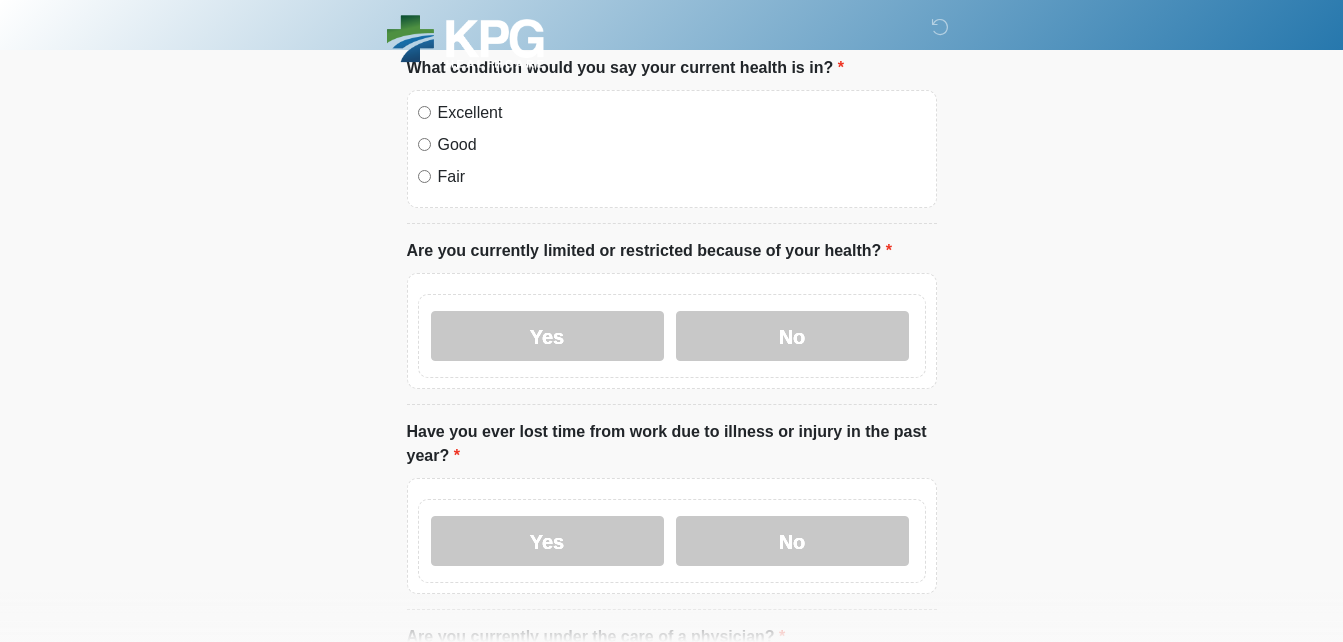 scroll, scrollTop: 1300, scrollLeft: 0, axis: vertical 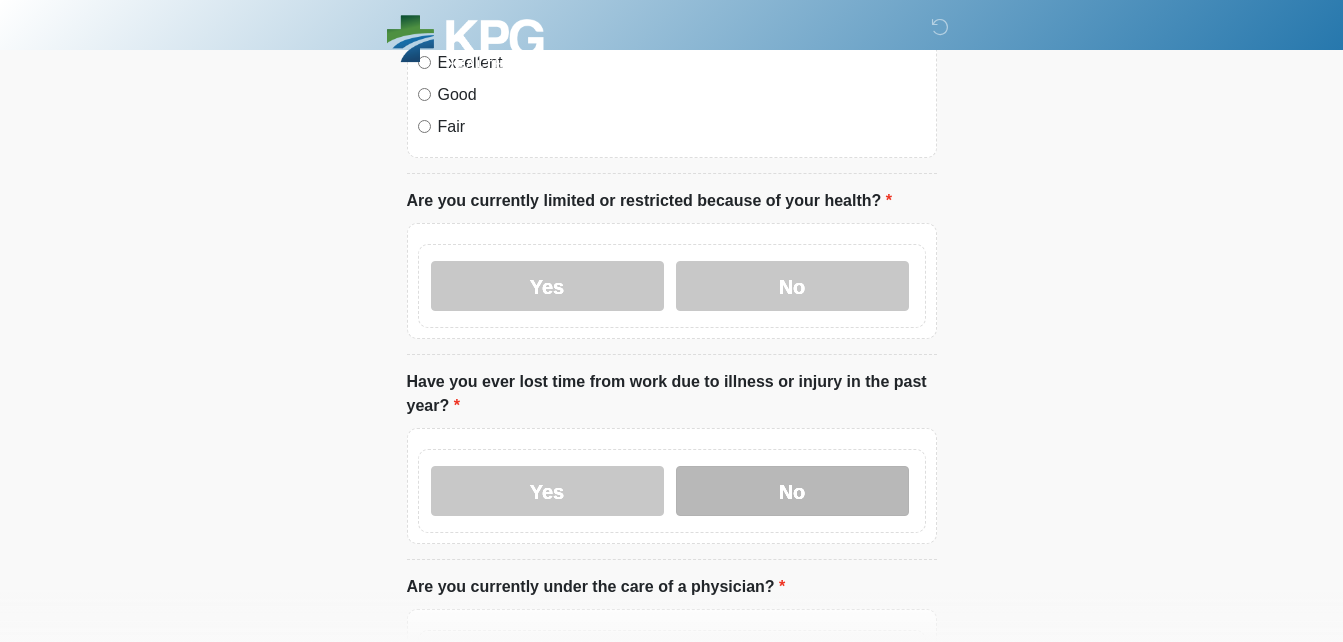 click on "No" at bounding box center [792, 491] 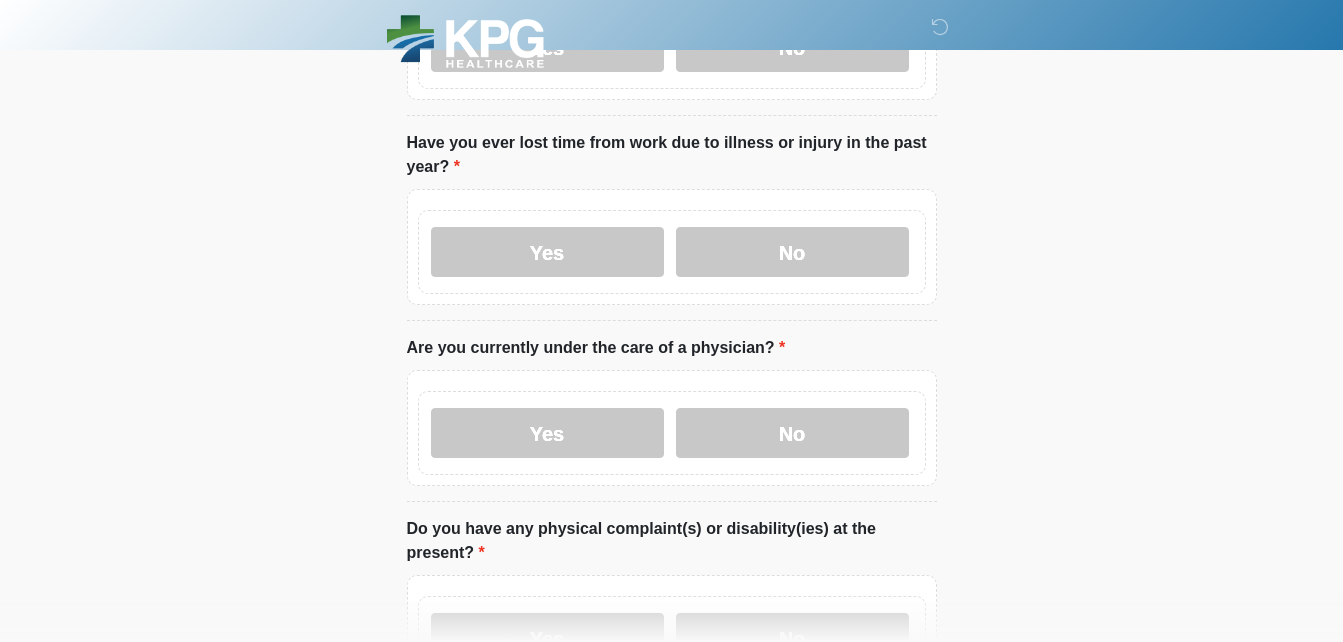 scroll, scrollTop: 1600, scrollLeft: 0, axis: vertical 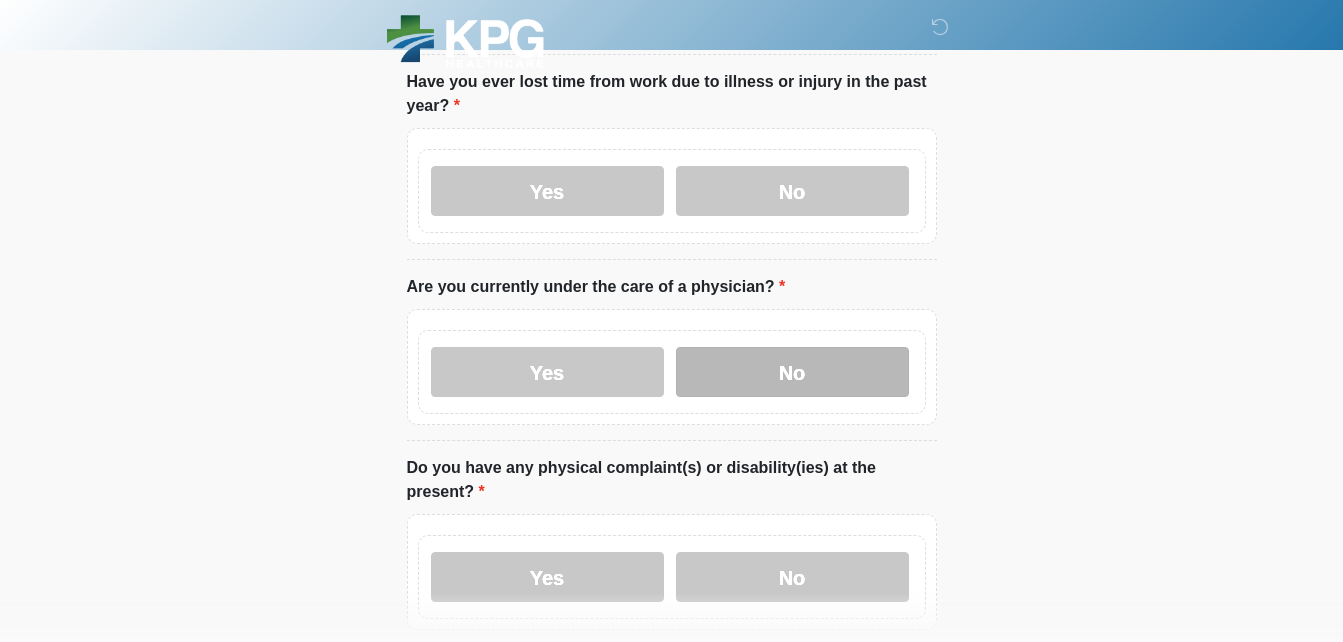 click on "No" at bounding box center [792, 372] 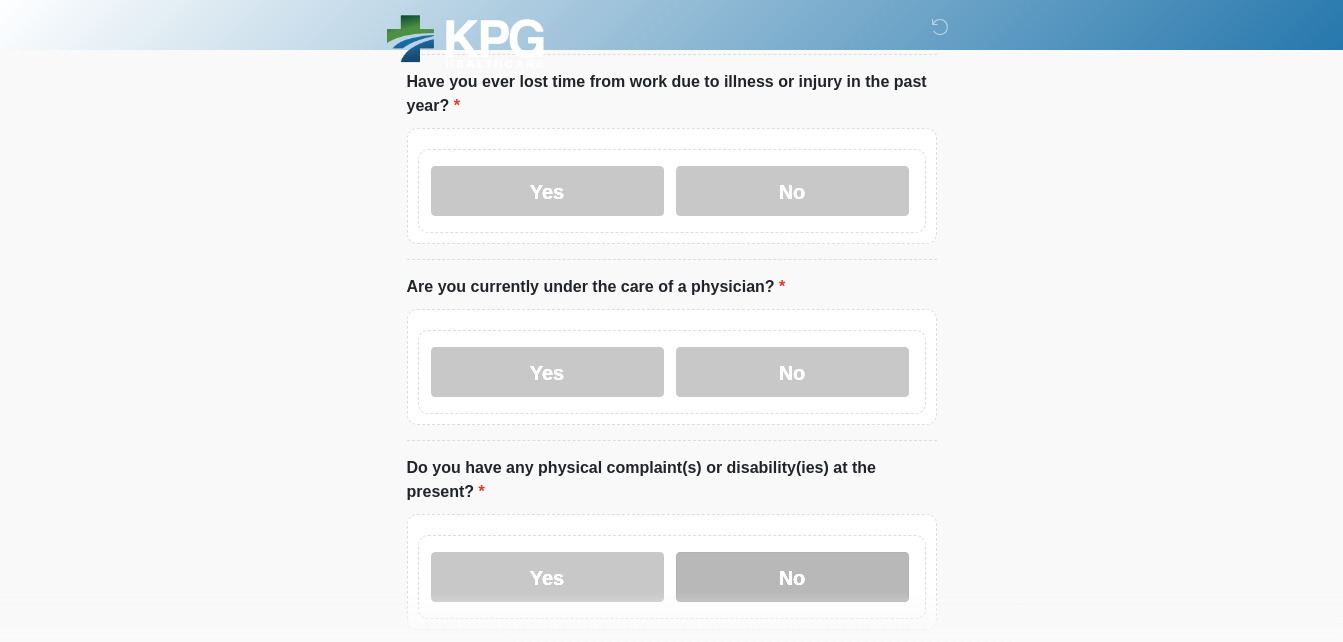 click on "No" at bounding box center (792, 577) 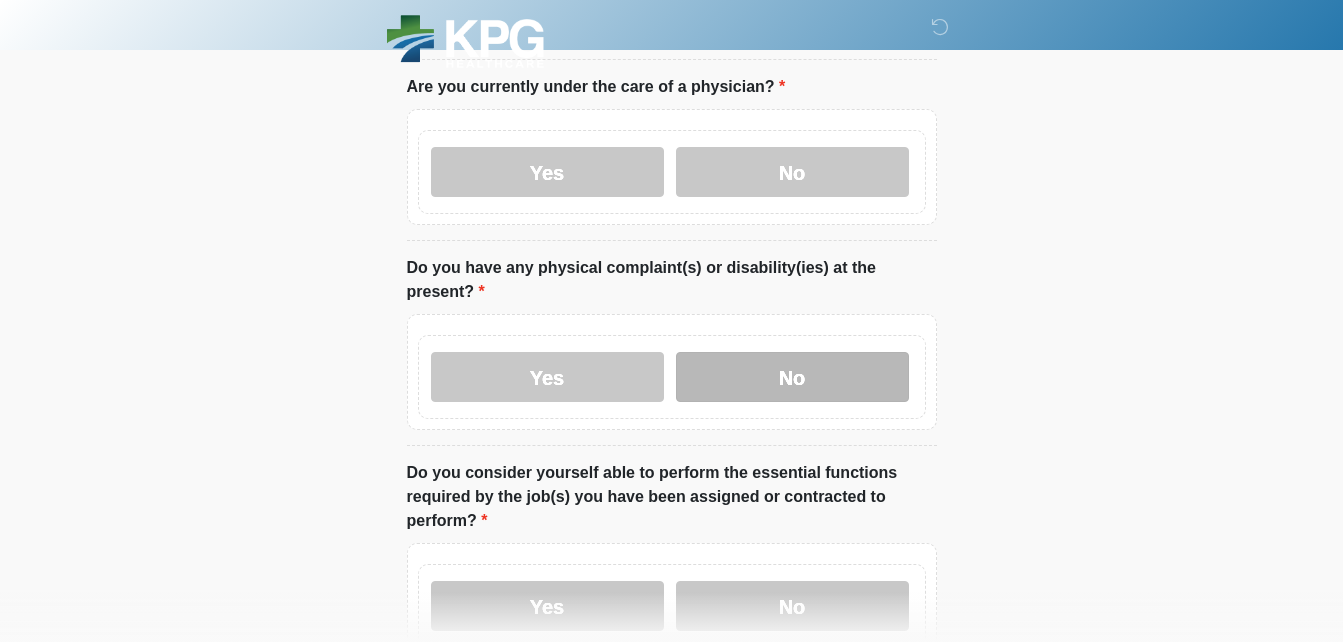 scroll, scrollTop: 1900, scrollLeft: 0, axis: vertical 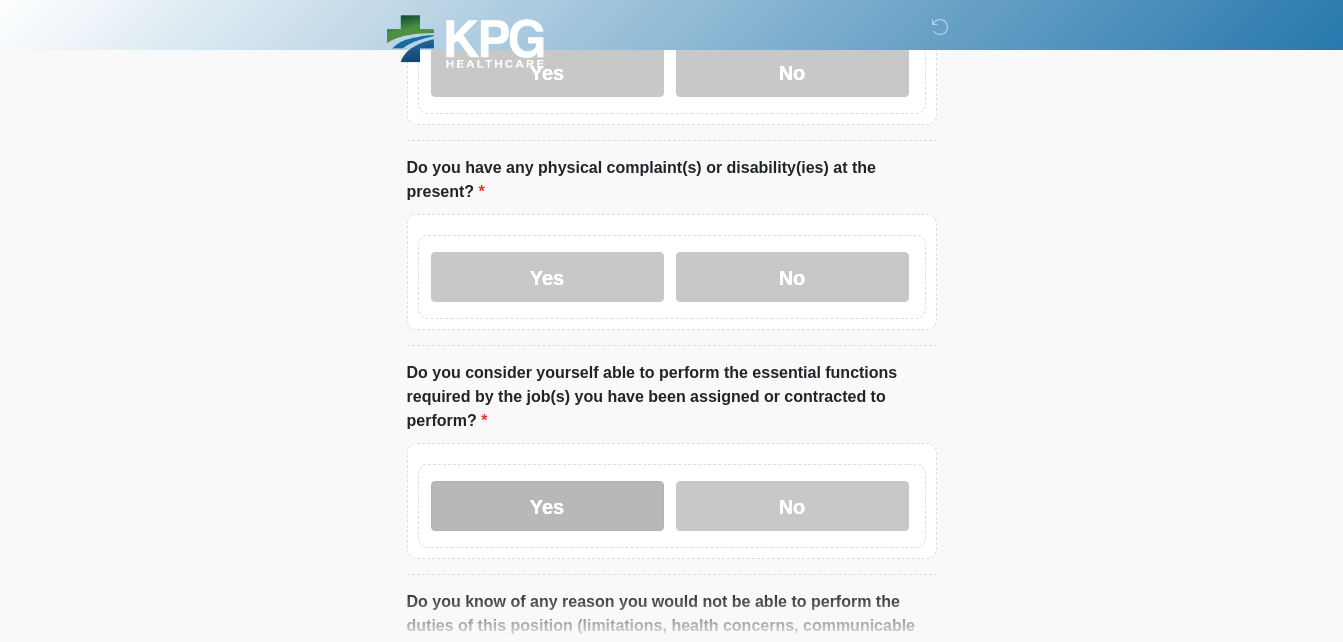 click on "Yes" at bounding box center (547, 506) 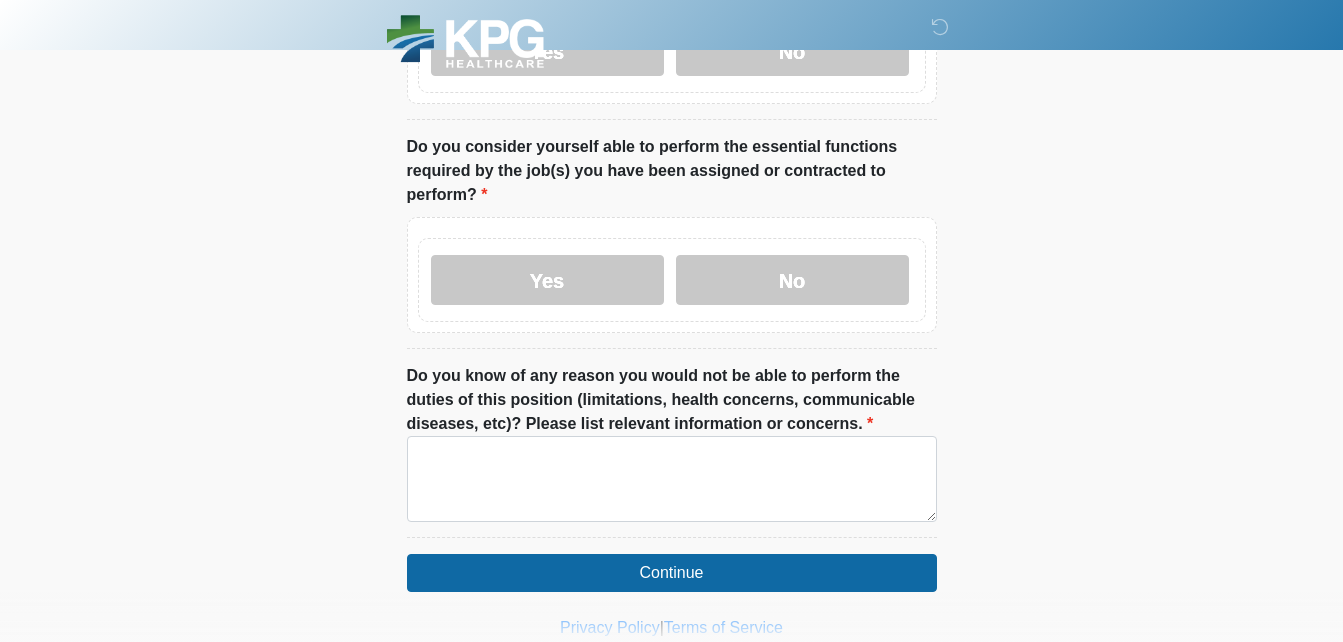 scroll, scrollTop: 2141, scrollLeft: 0, axis: vertical 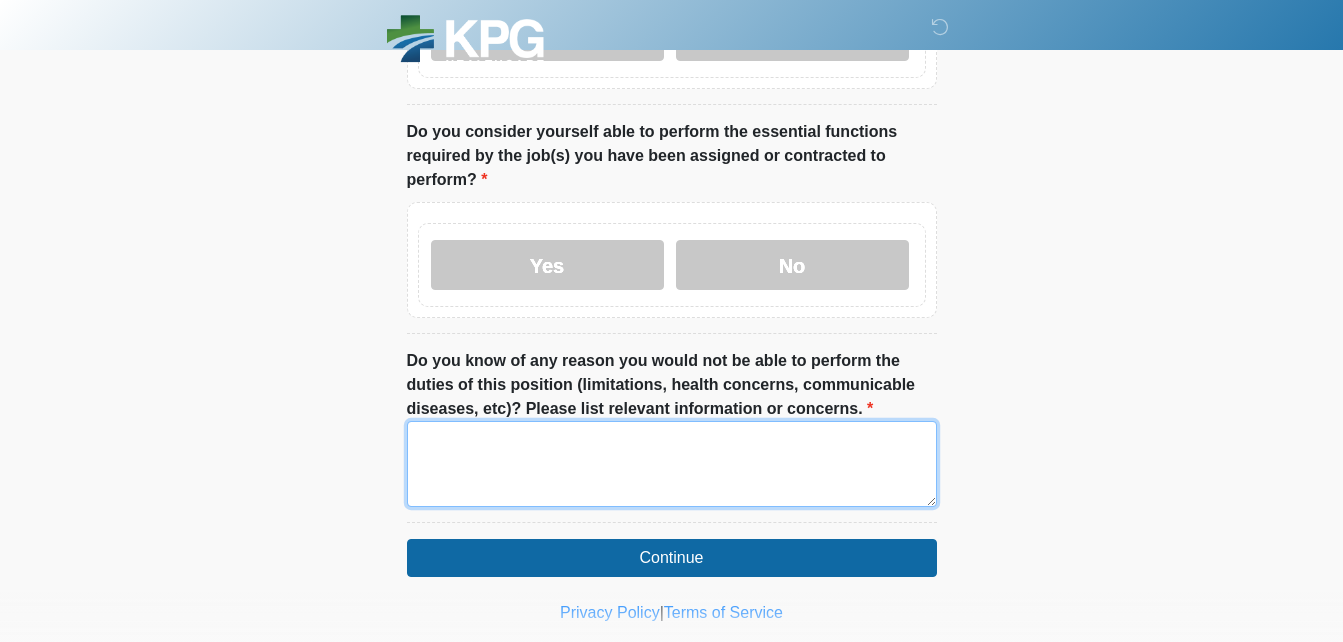 click on "Do you know of any reason you would not be able to perform the duties of this position (limitations, health concerns, communicable diseases, etc)?  Please list relevant information or concerns." at bounding box center (672, 464) 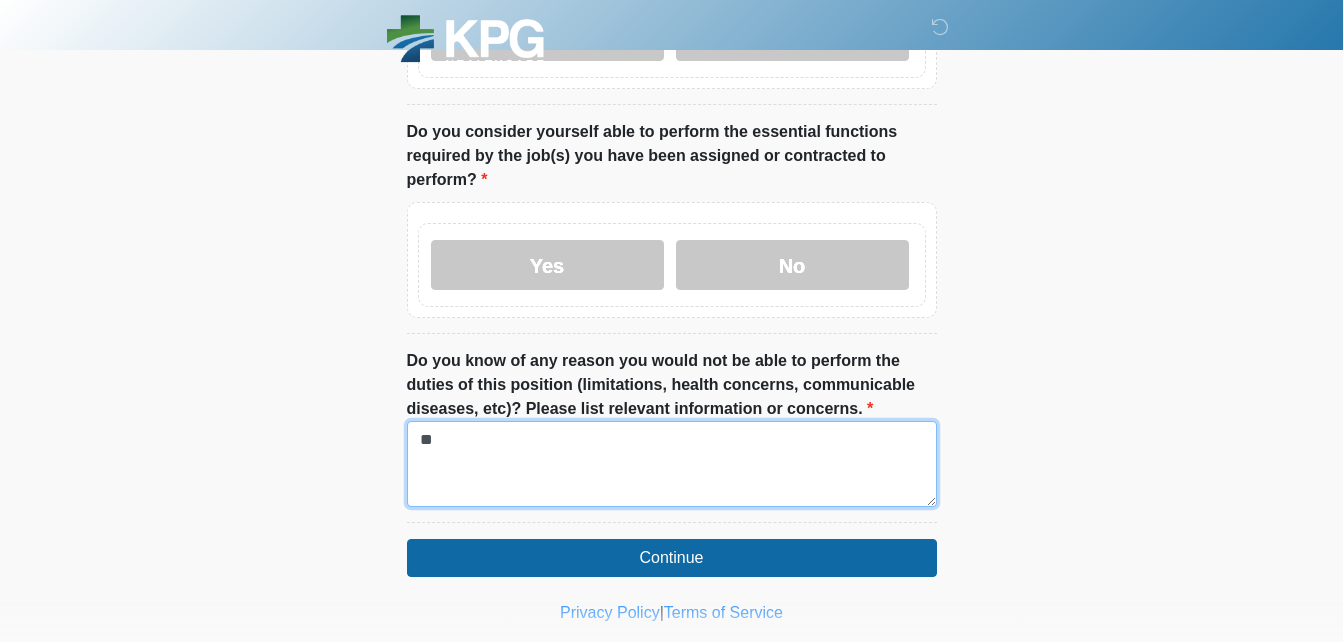 type on "*" 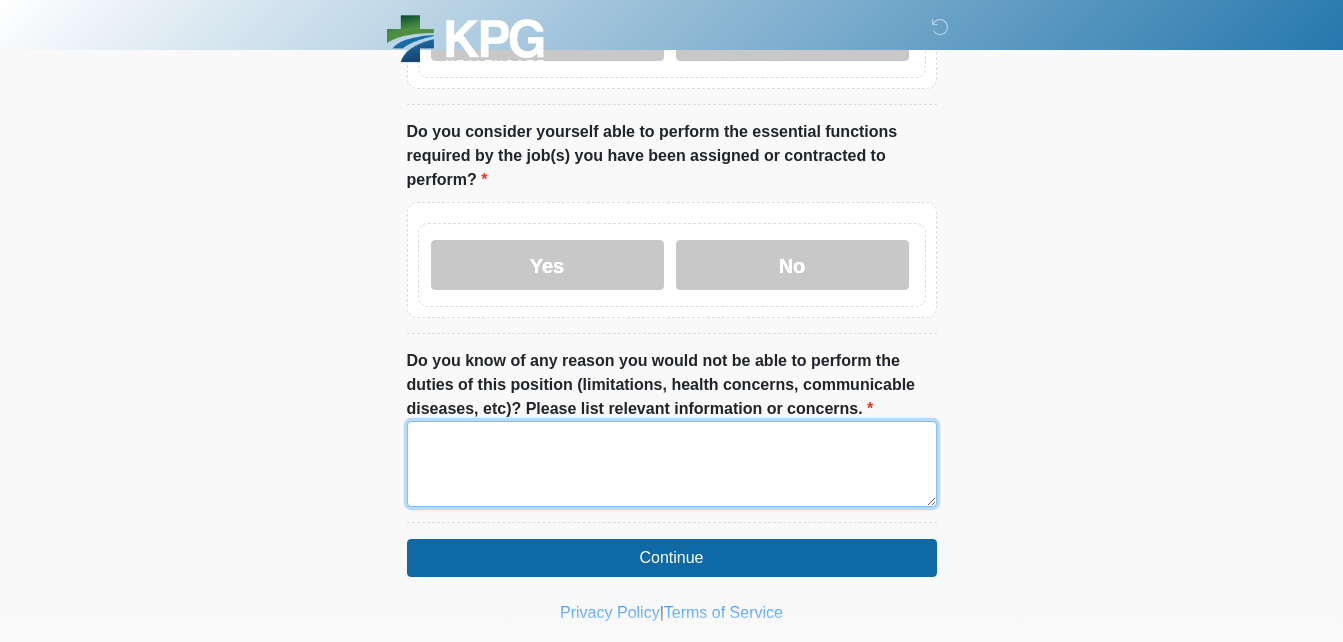 type on "*" 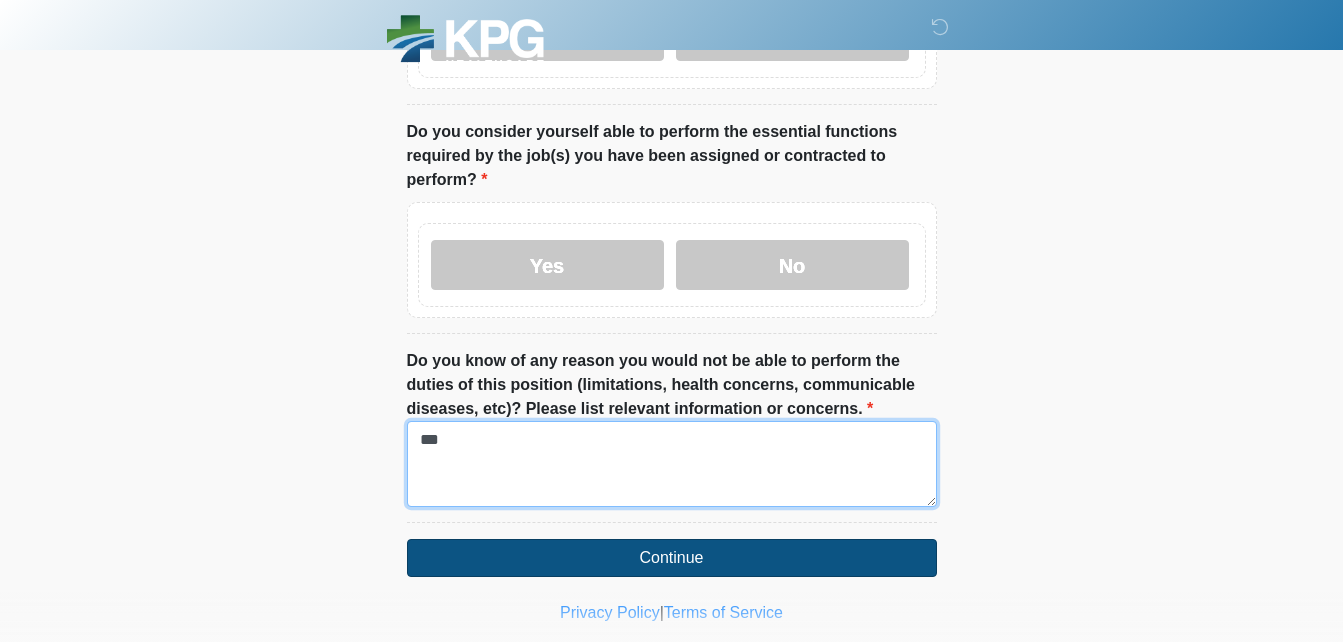 type on "***" 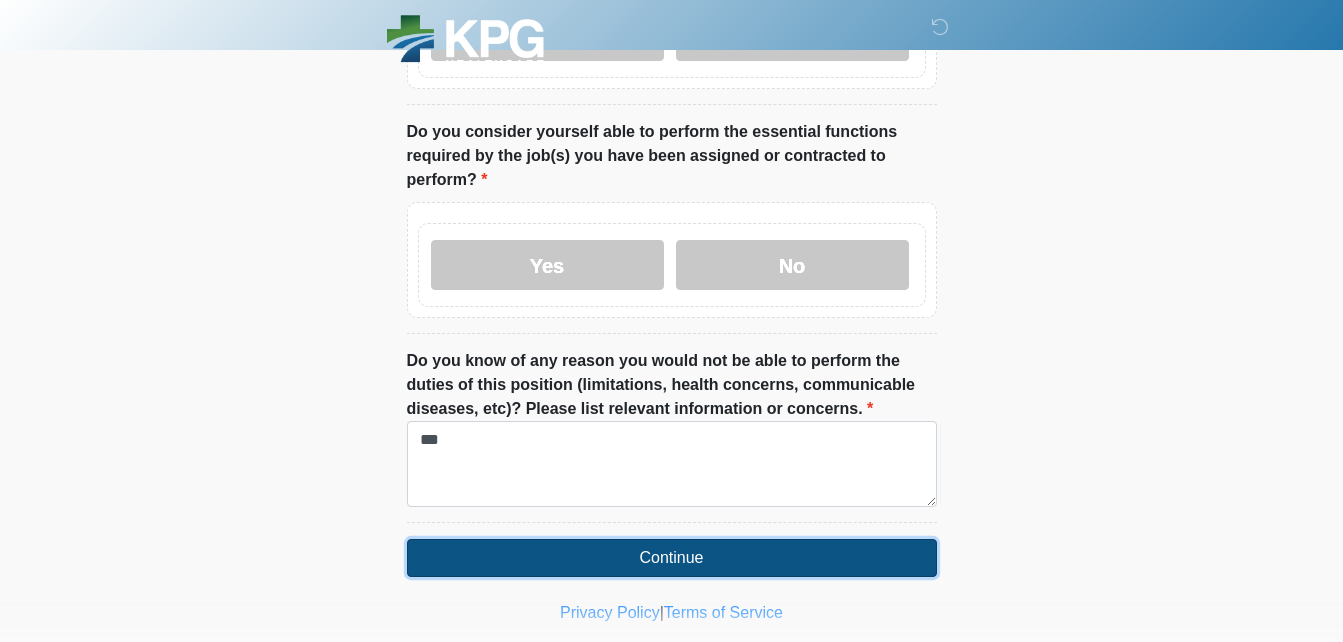 click on "Continue" at bounding box center (672, 558) 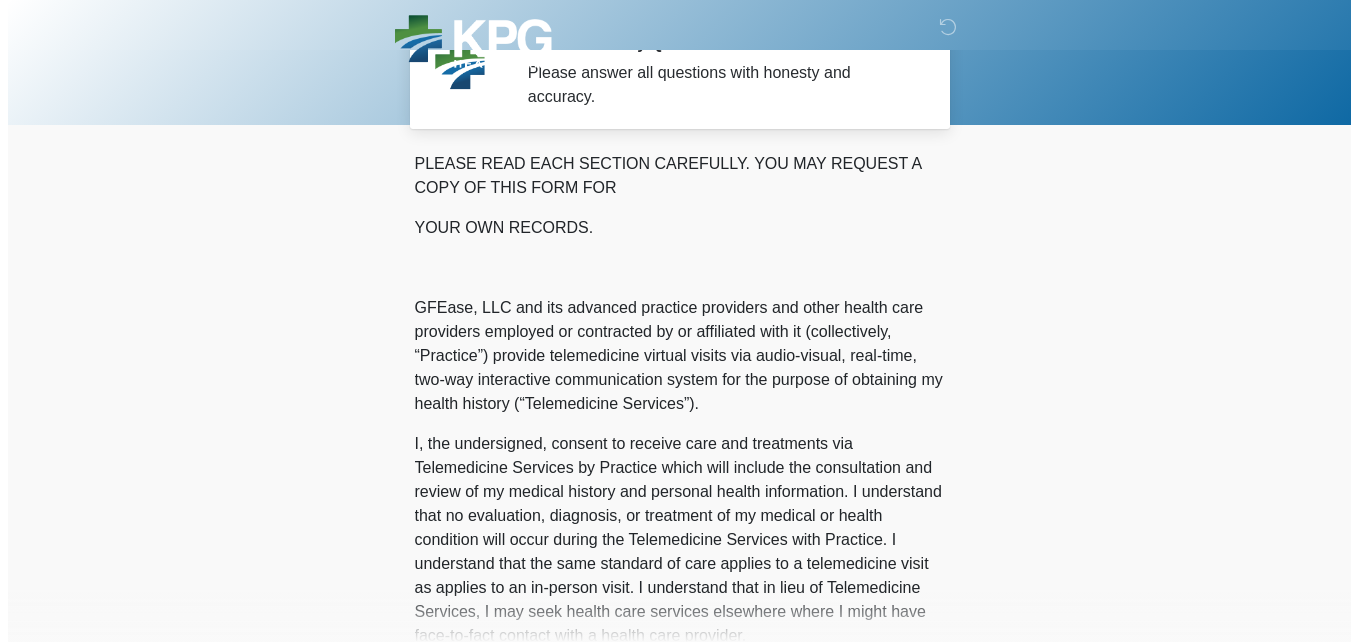 scroll, scrollTop: 0, scrollLeft: 0, axis: both 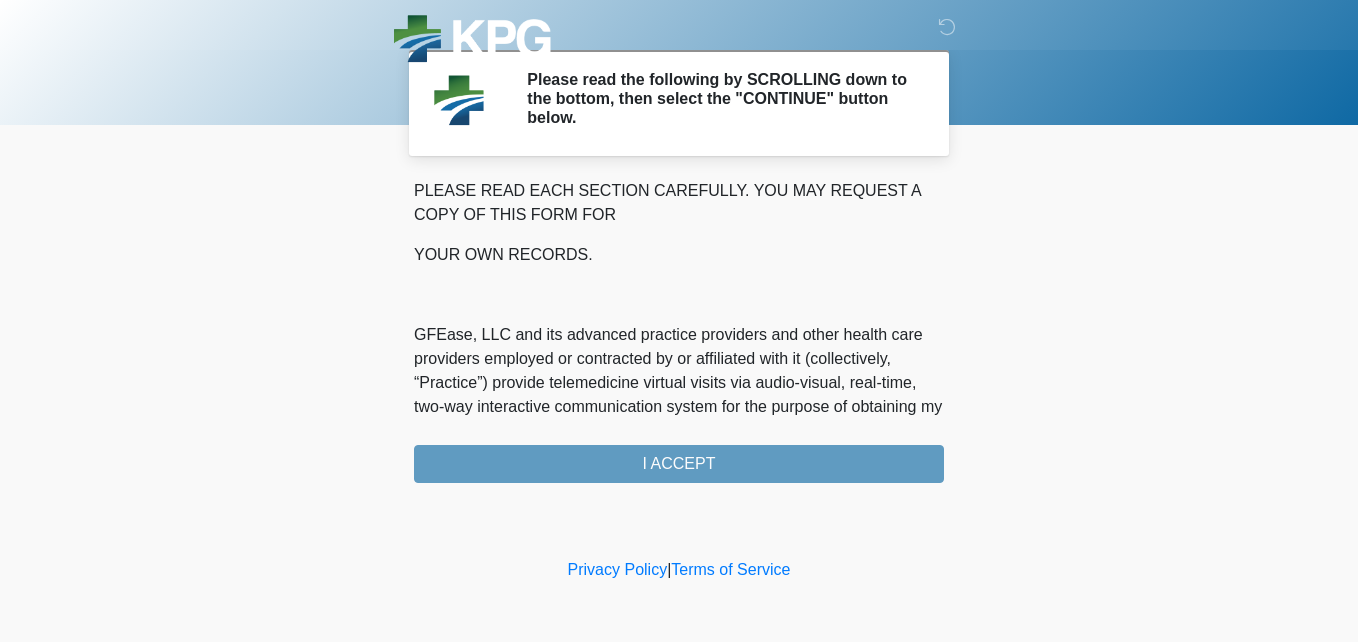 click on "PLEASE READ EACH SECTION CAREFULLY. YOU MAY REQUEST A COPY OF THIS FORM FOR YOUR OWN RECORDS. GFEase, LLC and its advanced practice providers and other health care providers employed or contracted by or affiliated with it (collectively, “Practice”) provide telemedicine virtual visits via audio-visual, real-time, two-way interactive communication system for the purpose of obtaining my health history (“Telemedicine Services”). I understand that Telemedicine Services include interactive audio, video or other electronic media and that there are both risks and benefits to being treated via telemedicine. Providers (i) may be in a location other than where I am located, (ii) will examine me face-to-face via a remote presence but will not perform a “hands-on” physical examination, and (iii) must rely on information provided by me.
I ACCEPT" at bounding box center (679, 331) 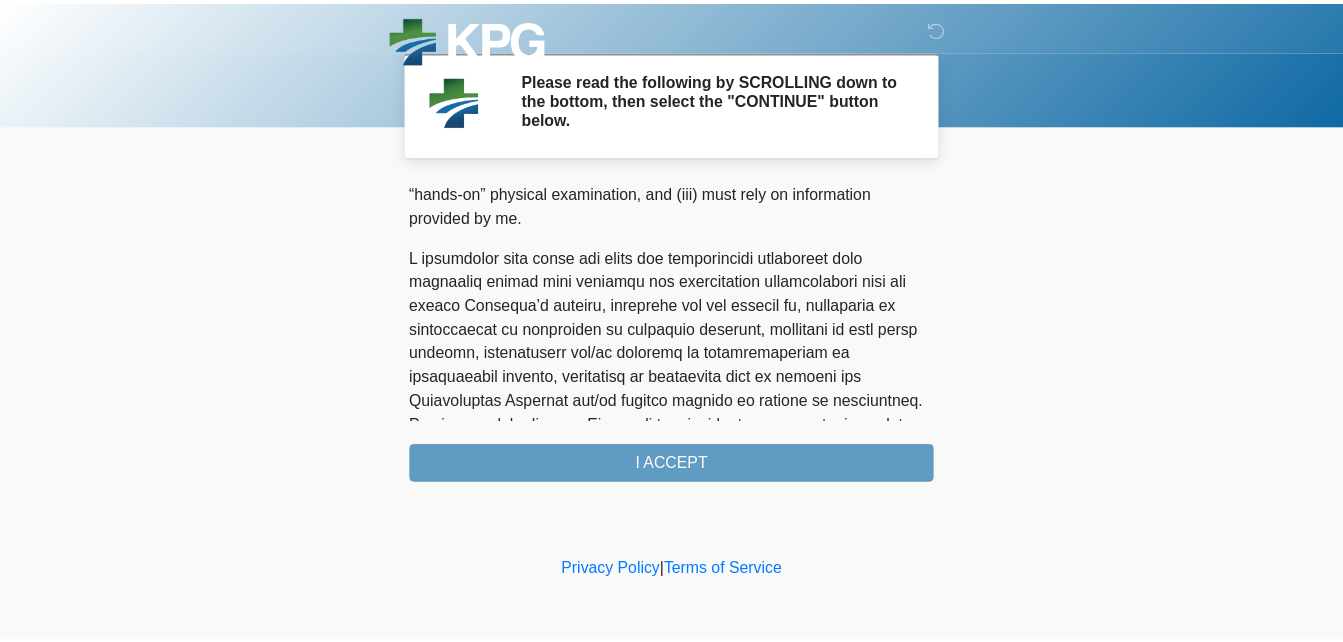 scroll, scrollTop: 1398, scrollLeft: 0, axis: vertical 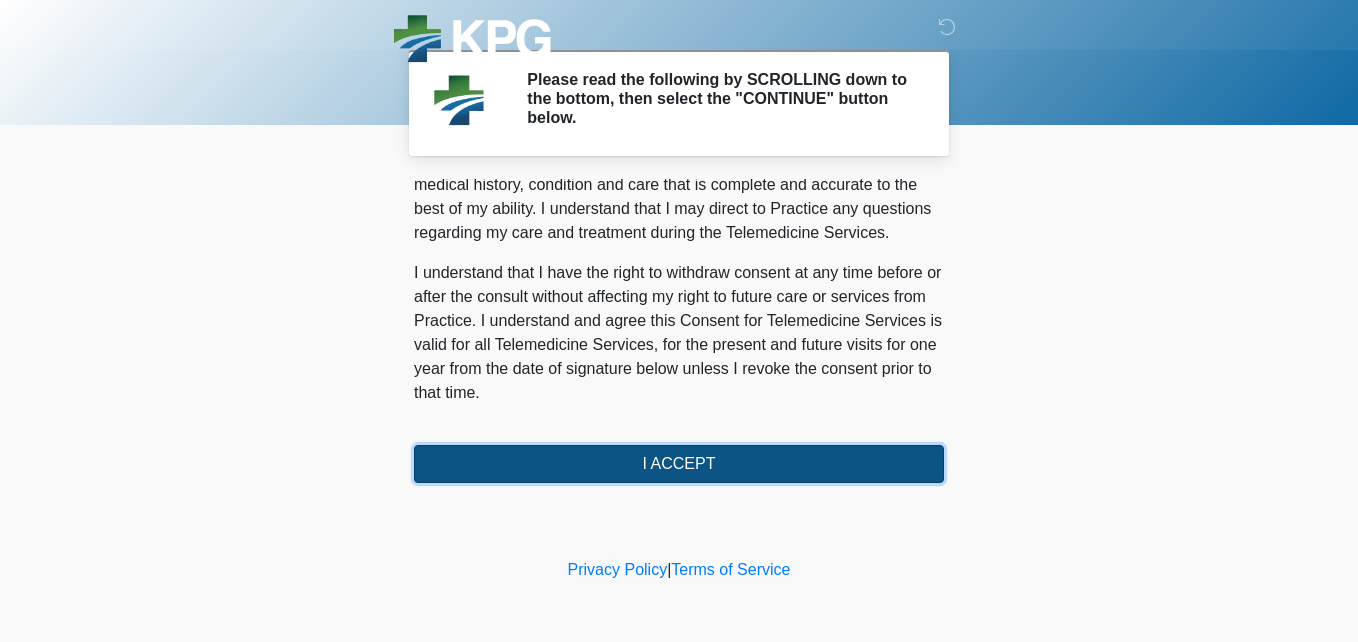 click on "I ACCEPT" at bounding box center [679, 464] 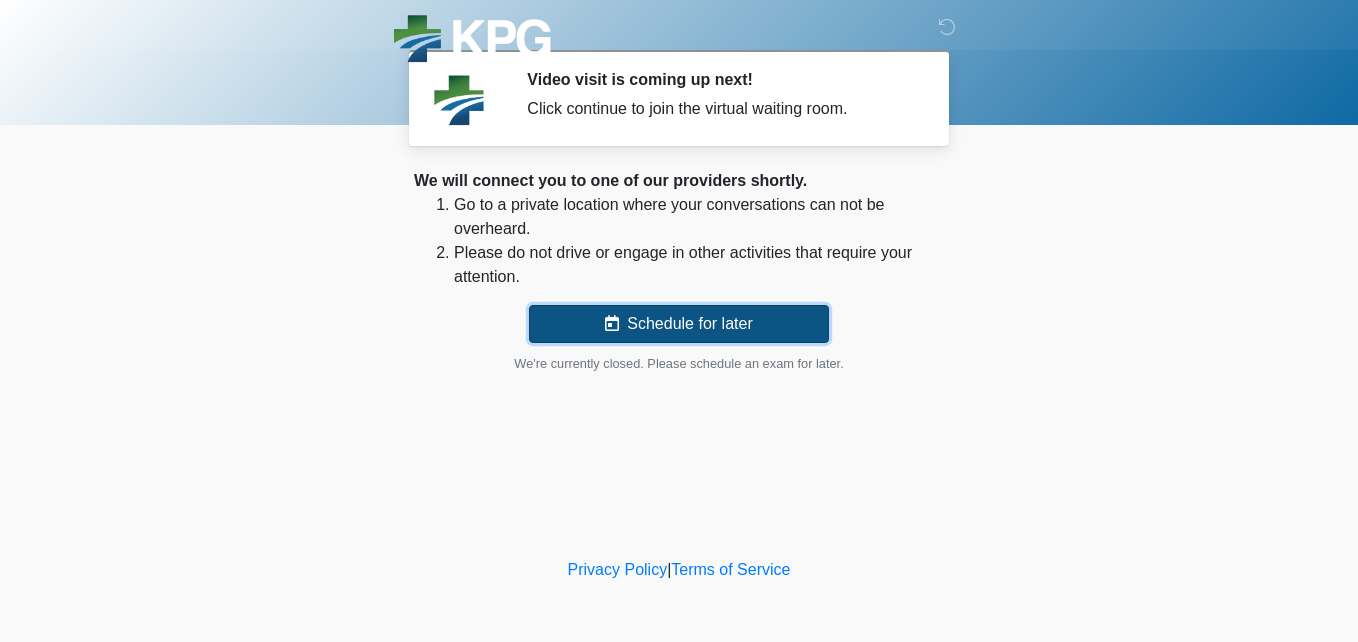 click on "Schedule for later" at bounding box center [679, 324] 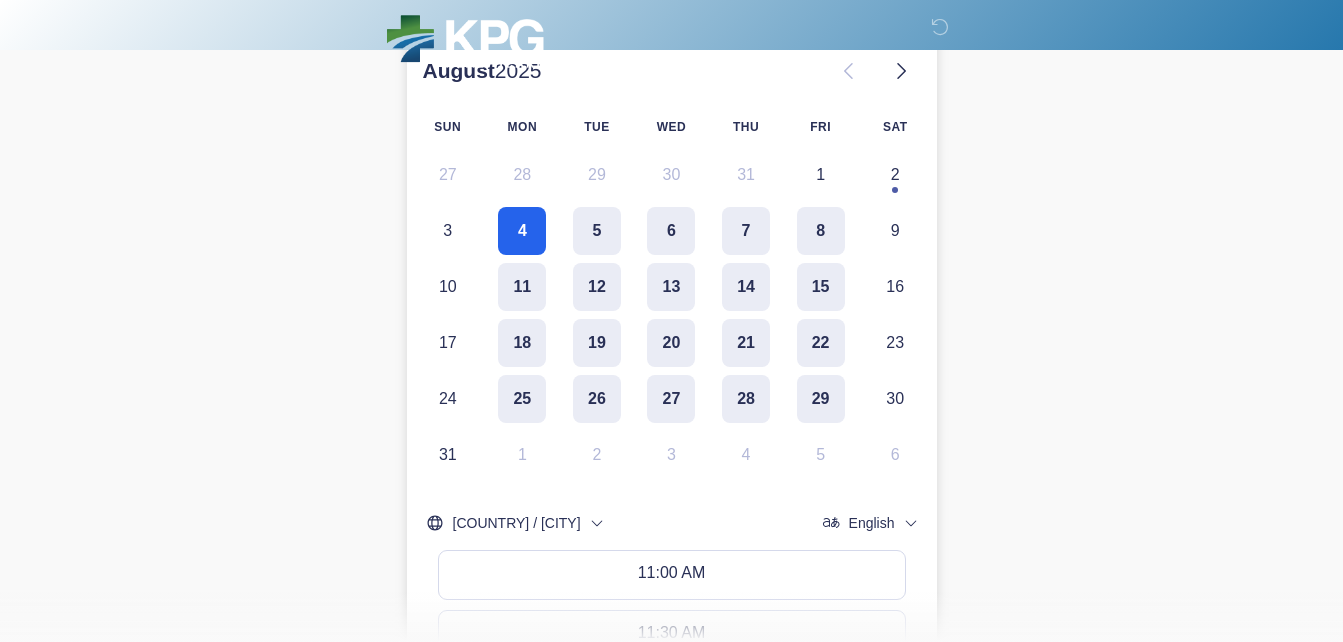 scroll, scrollTop: 400, scrollLeft: 0, axis: vertical 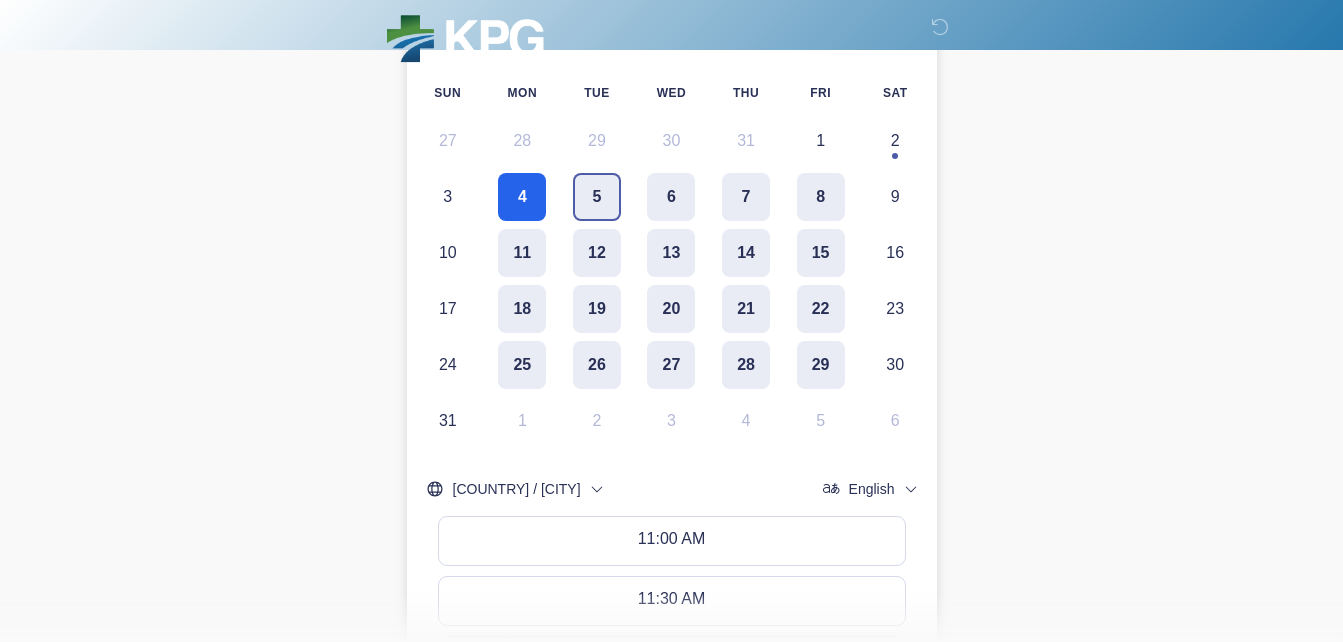 click on "5" at bounding box center [597, 197] 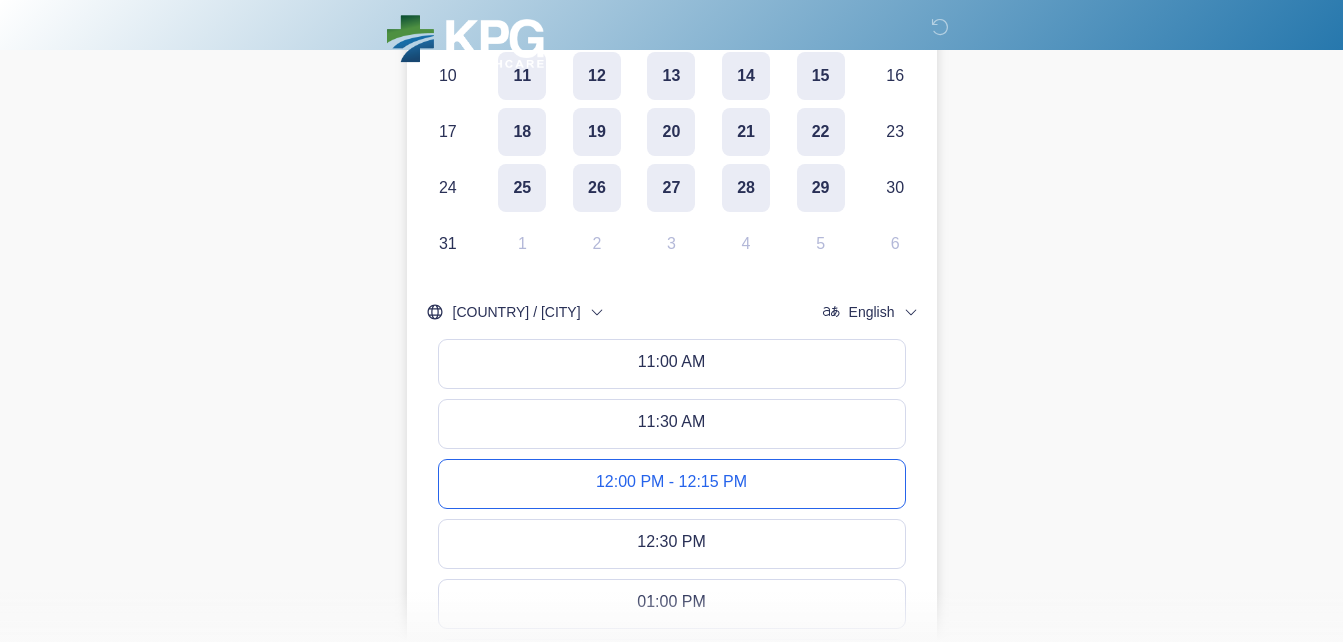 scroll, scrollTop: 600, scrollLeft: 0, axis: vertical 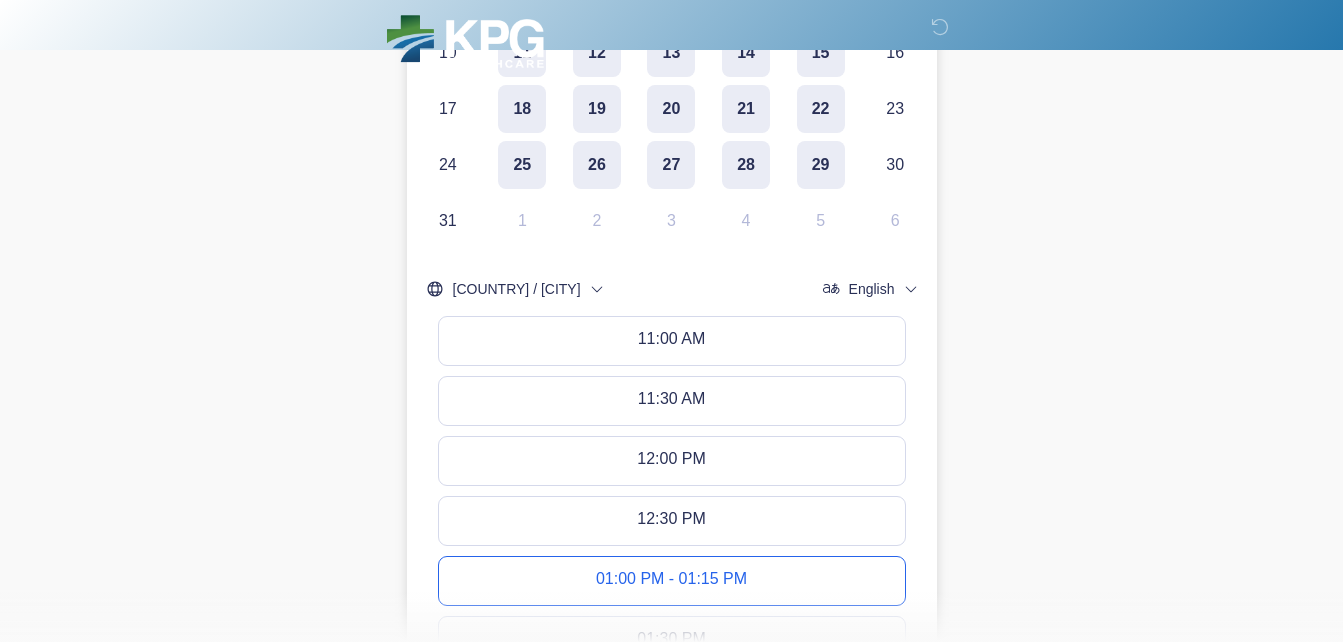 click on "01:00 PM - 01:15 PM" at bounding box center (671, 581) 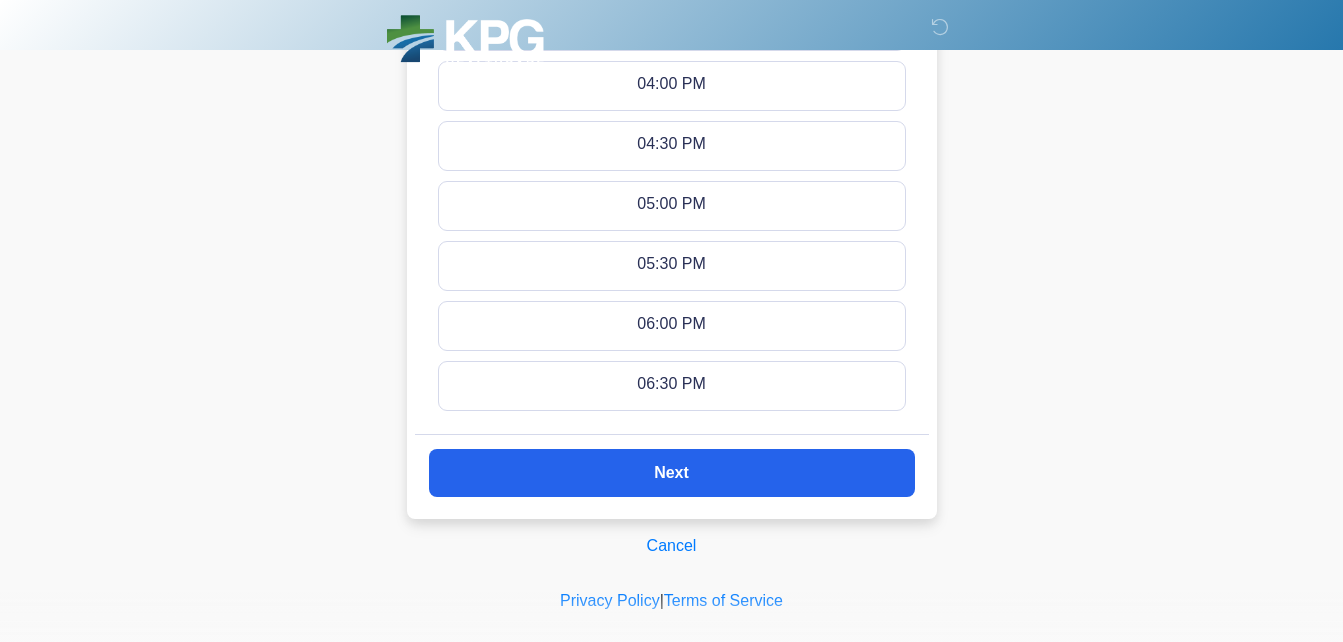 scroll, scrollTop: 1483, scrollLeft: 0, axis: vertical 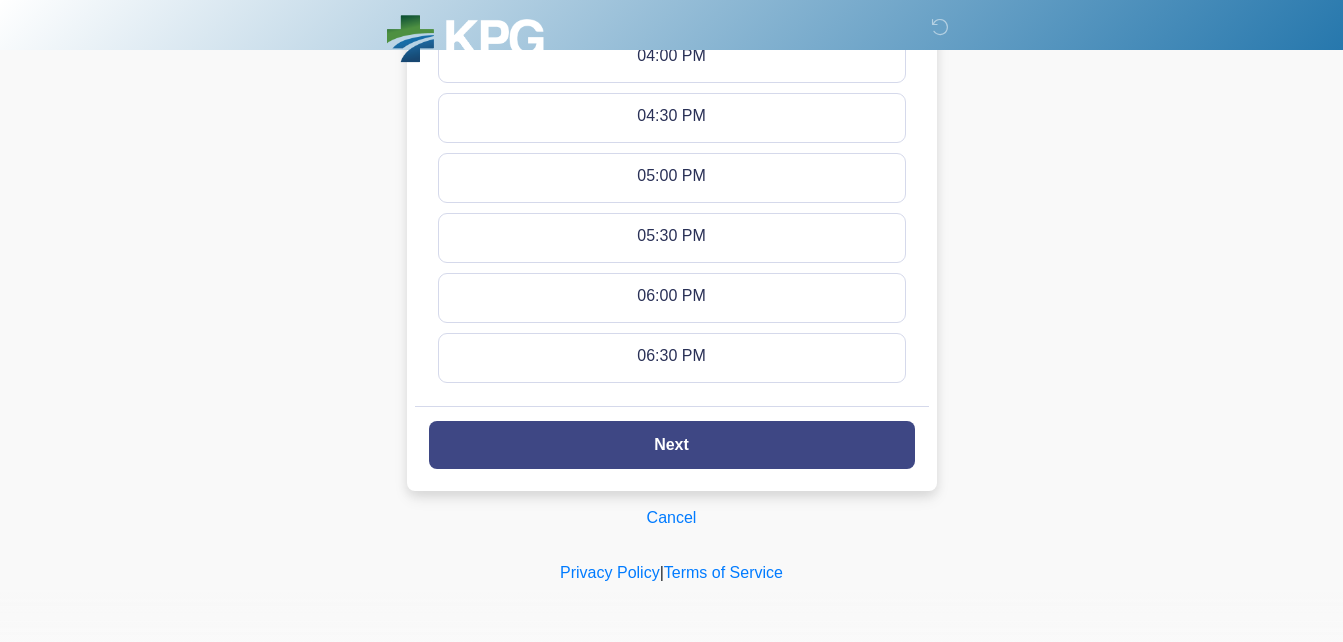 click on "Next" 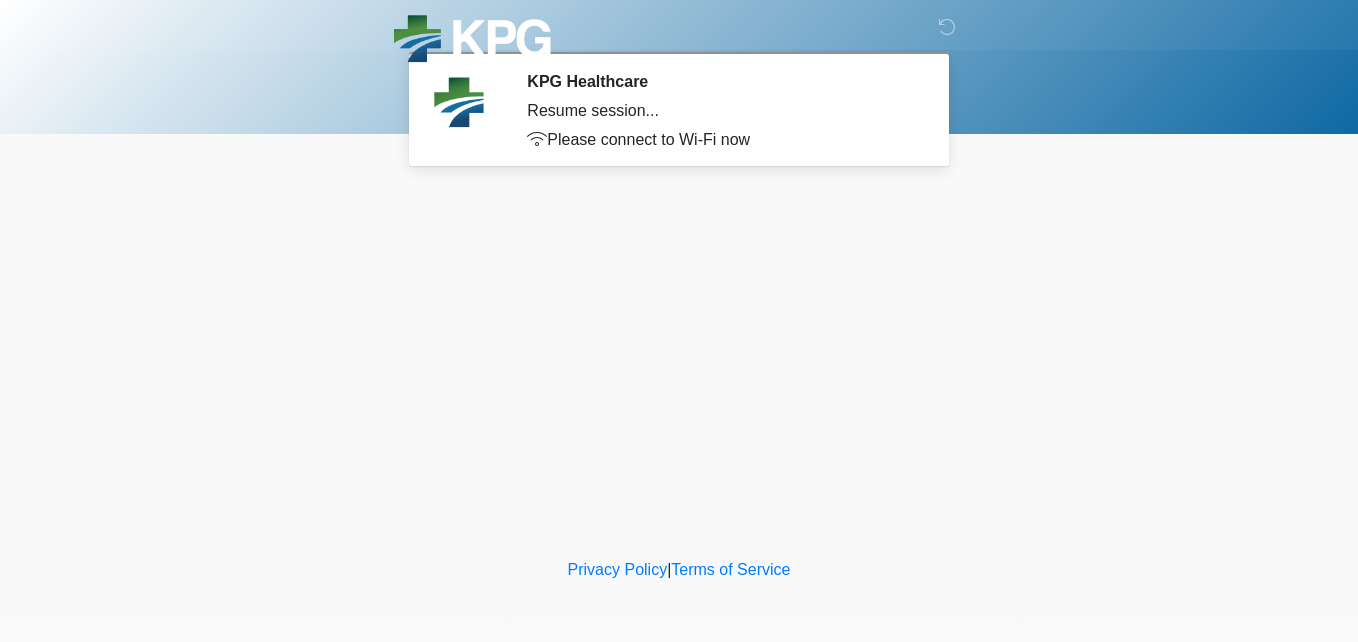 scroll, scrollTop: 0, scrollLeft: 0, axis: both 